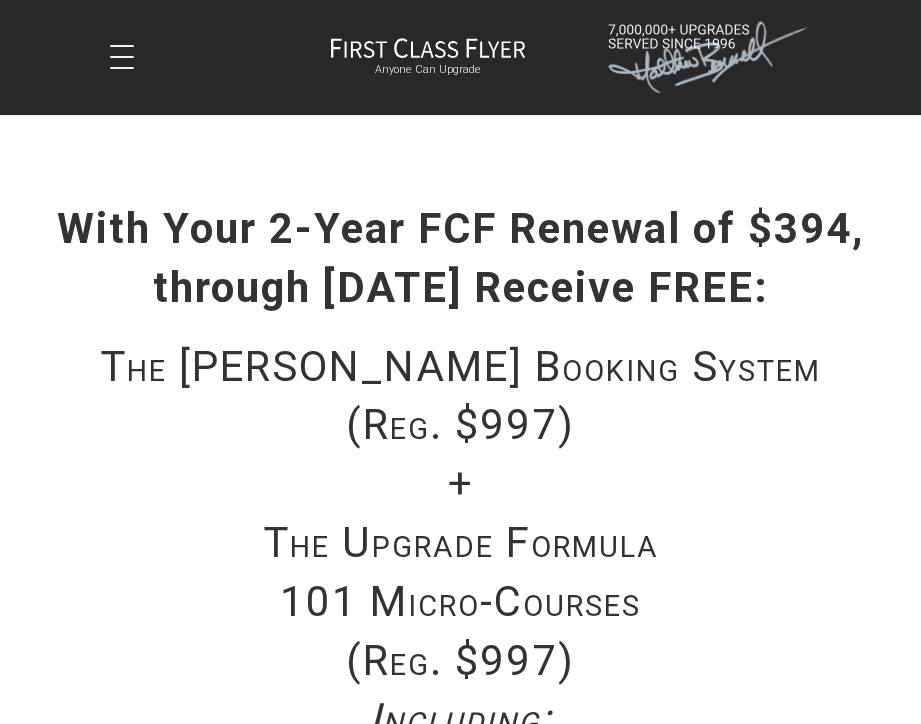 scroll, scrollTop: 0, scrollLeft: 0, axis: both 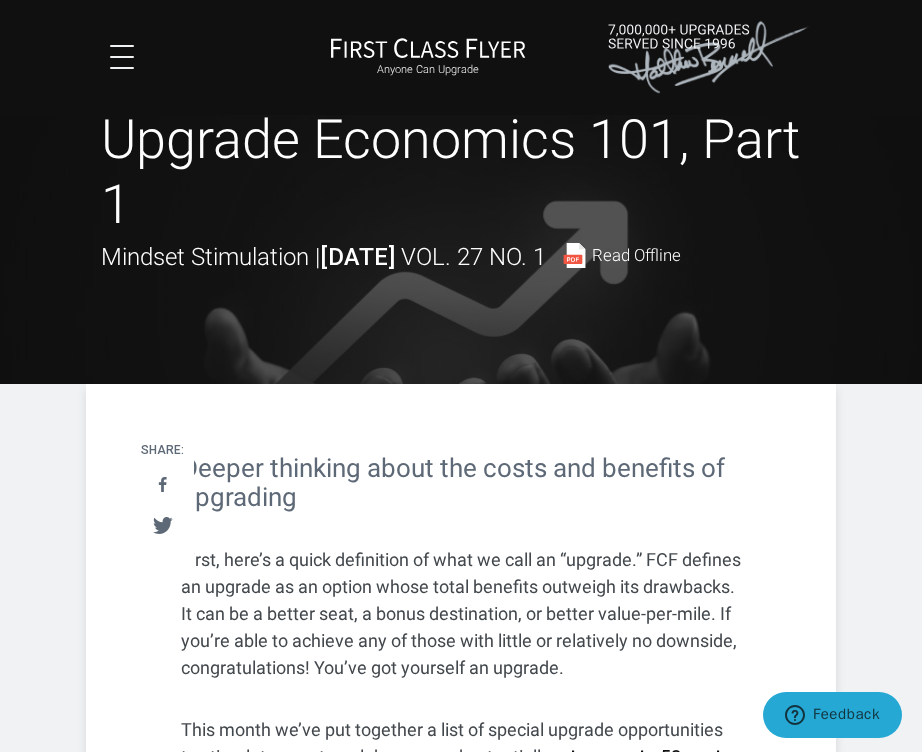 click at bounding box center (574, 255) 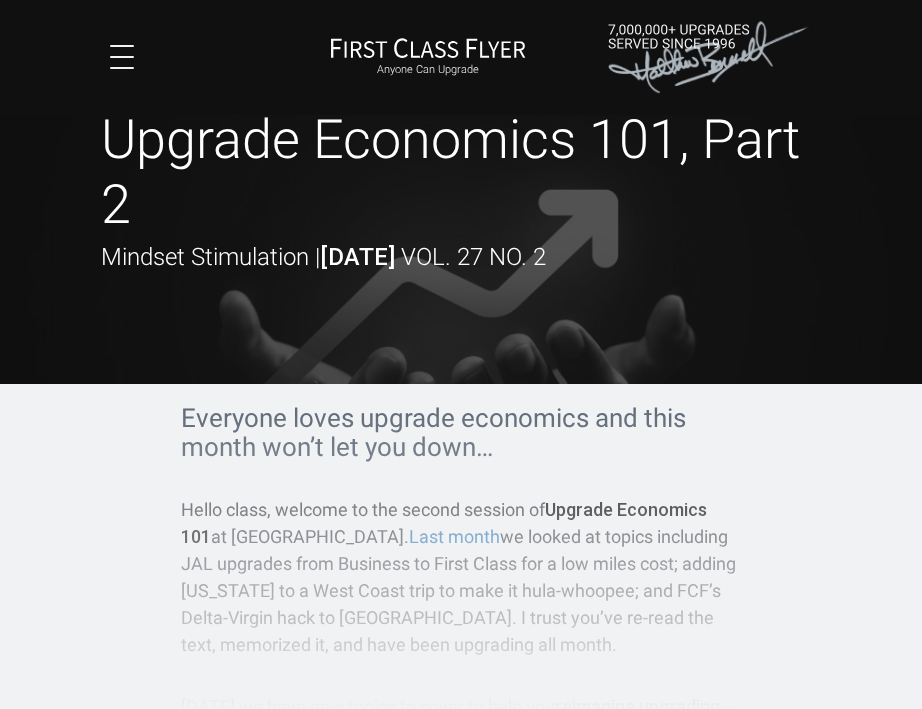 scroll, scrollTop: 0, scrollLeft: 0, axis: both 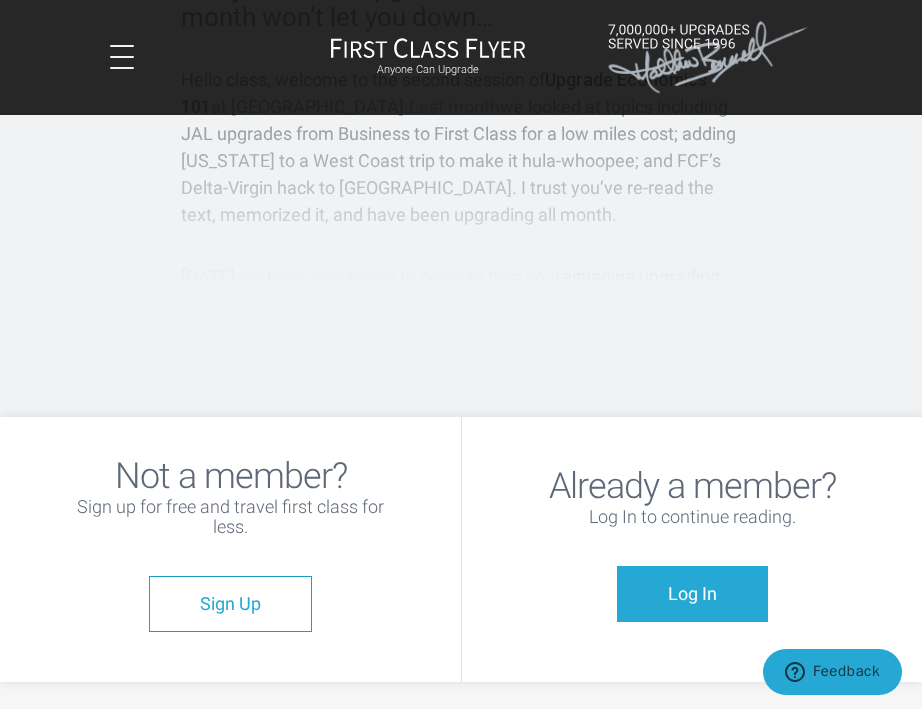 click on "Log In" at bounding box center (692, 593) 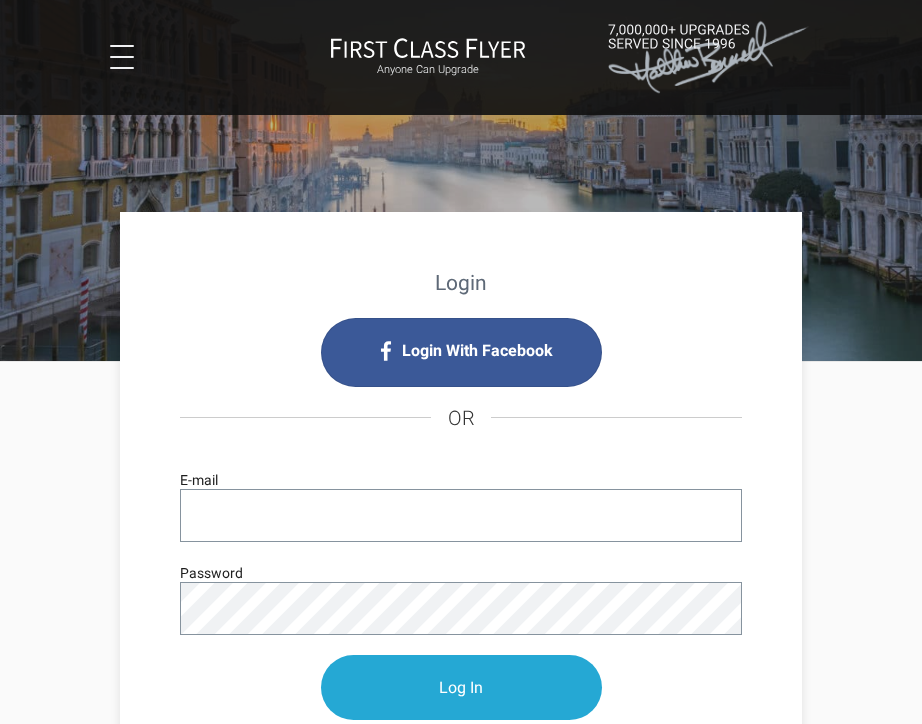 scroll, scrollTop: 0, scrollLeft: 0, axis: both 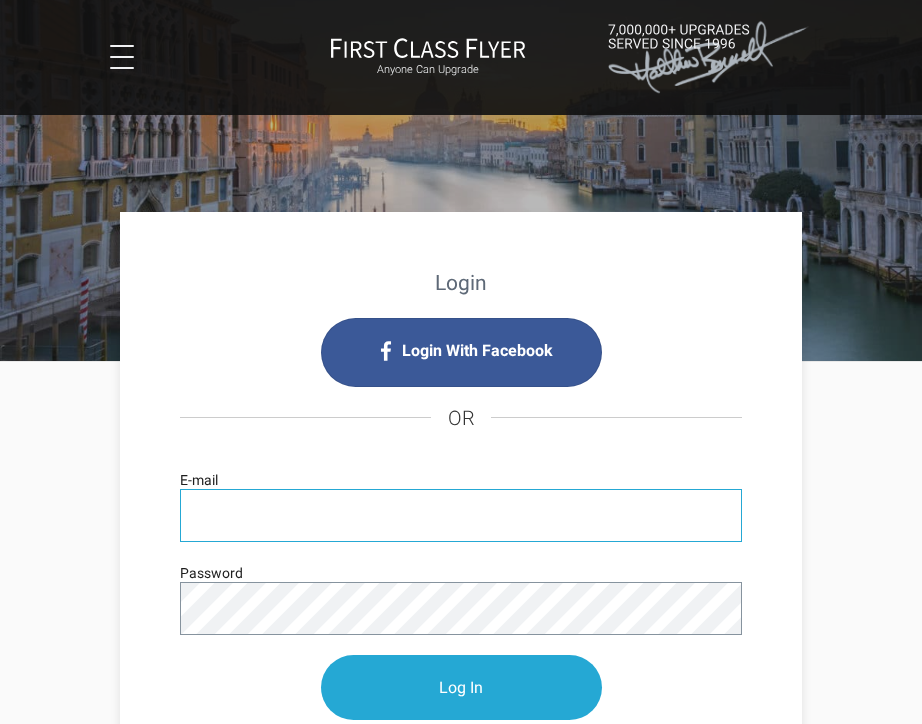 type on "[PERSON_NAME][EMAIL_ADDRESS][DOMAIN_NAME]" 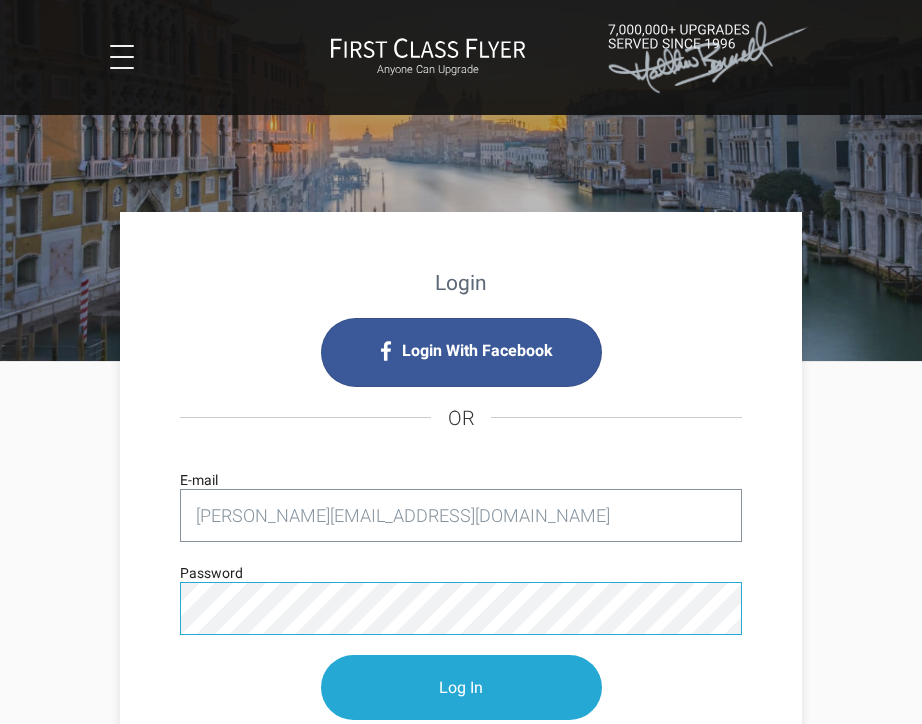 click on "Log In" at bounding box center (461, 687) 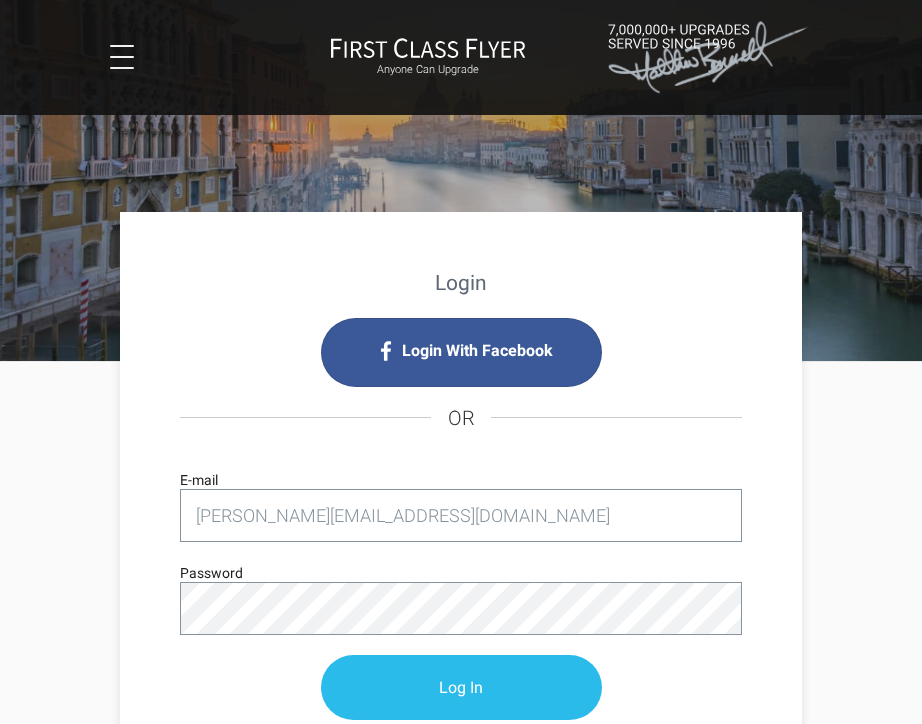 click on "Log In" at bounding box center (461, 687) 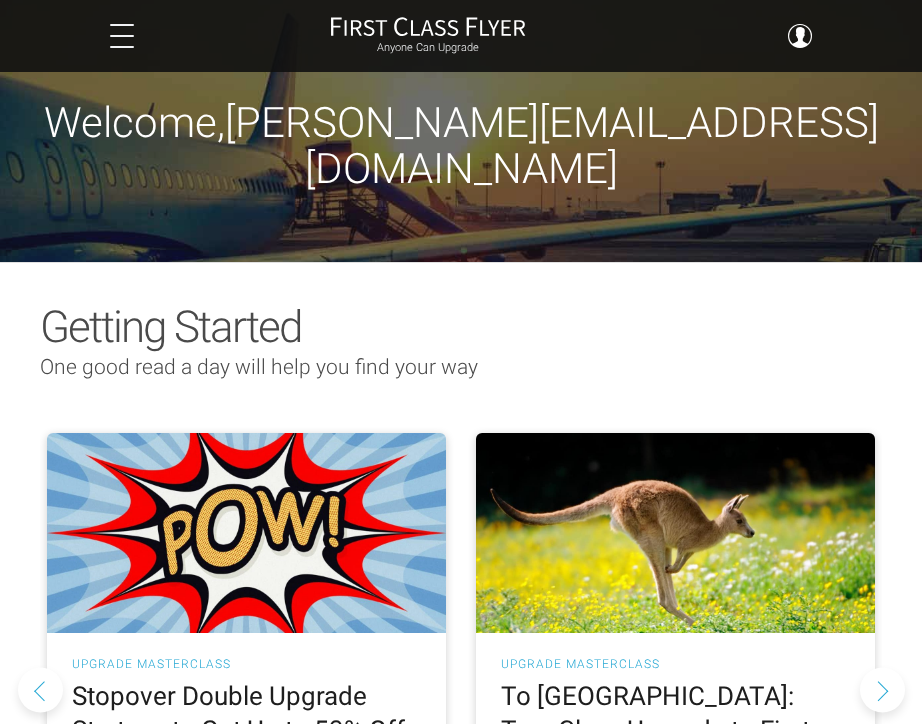 scroll, scrollTop: 0, scrollLeft: 0, axis: both 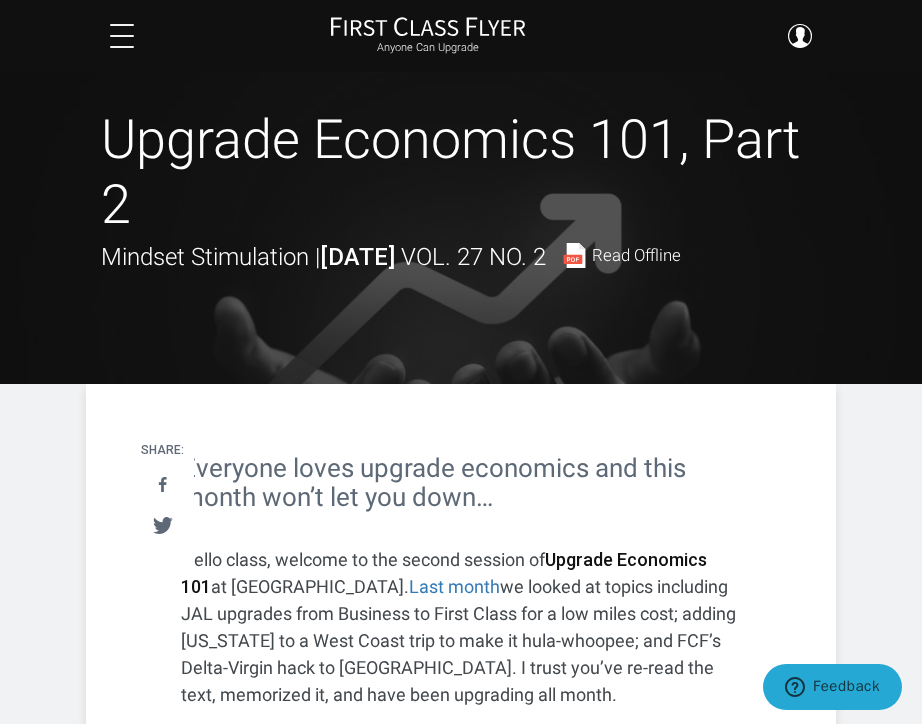 click on "Read Offline" at bounding box center (636, 255) 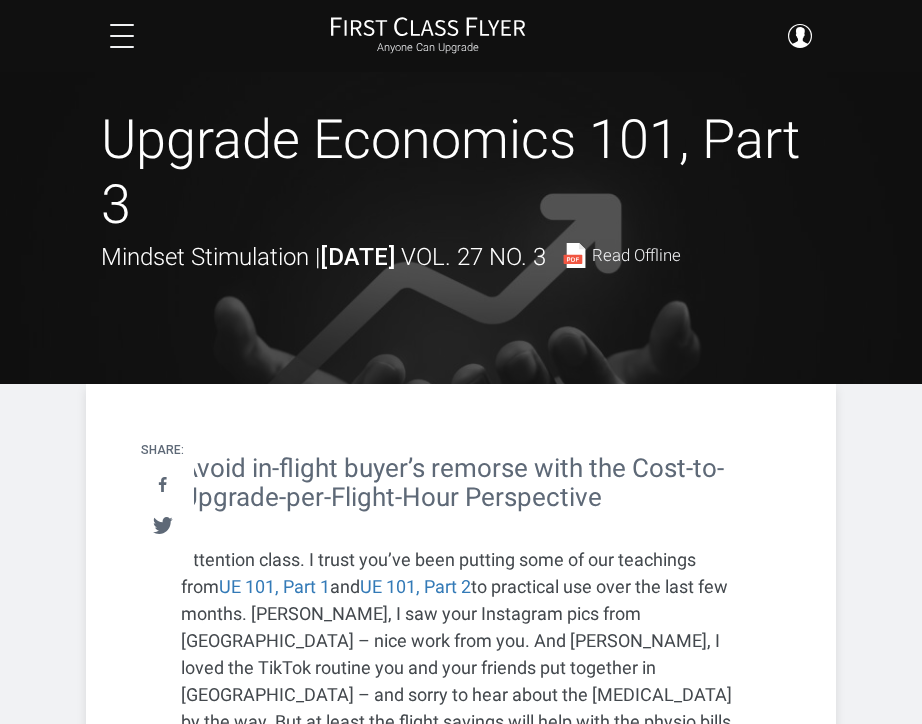 scroll, scrollTop: 0, scrollLeft: 0, axis: both 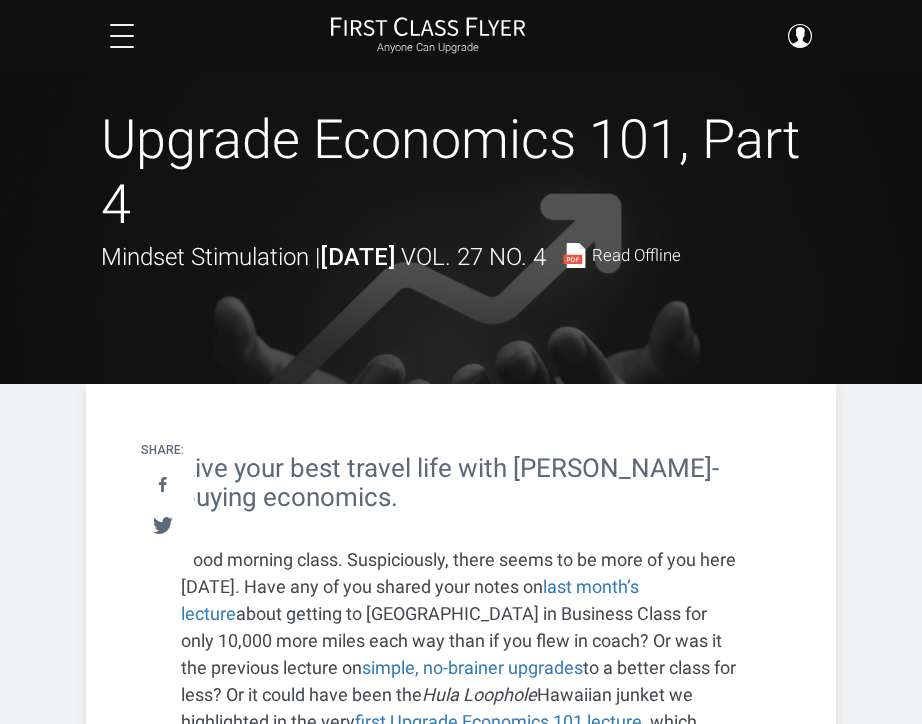 click on "Read Offline" at bounding box center (636, 255) 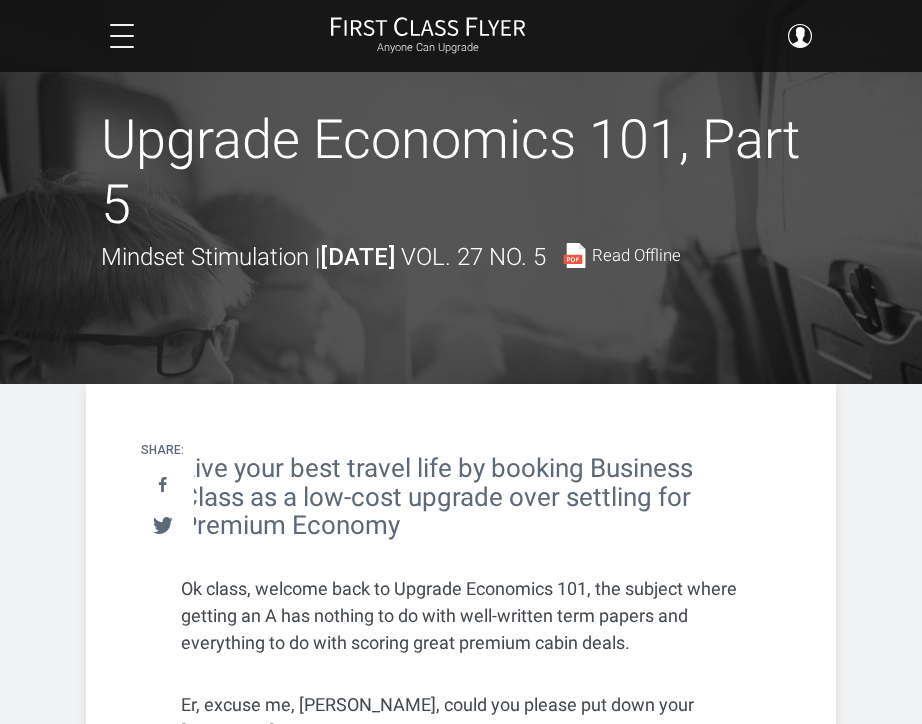 scroll, scrollTop: 0, scrollLeft: 0, axis: both 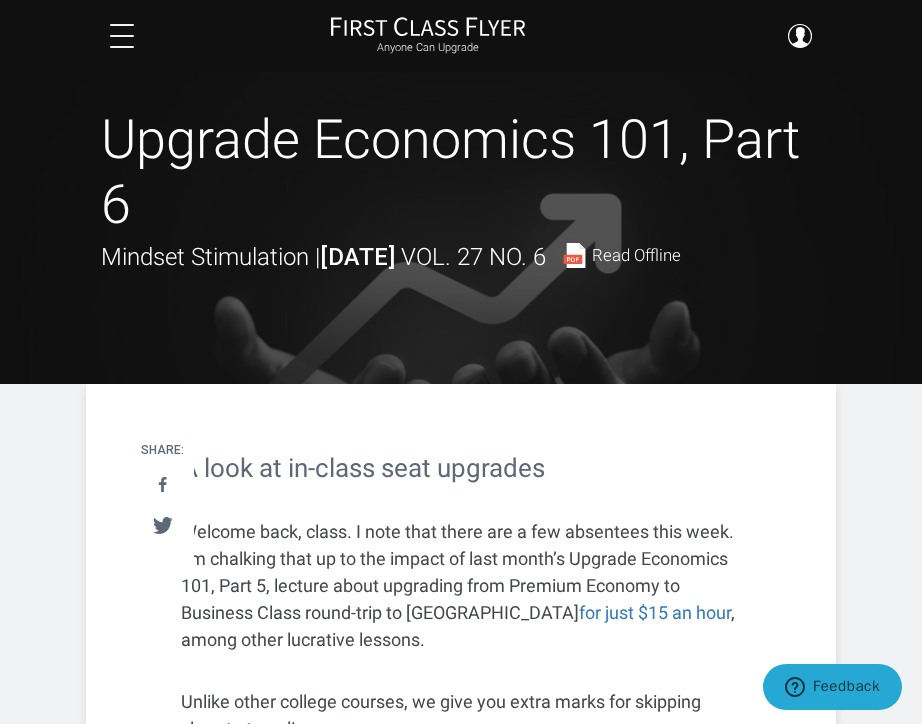 click on "Read Offline" at bounding box center (636, 255) 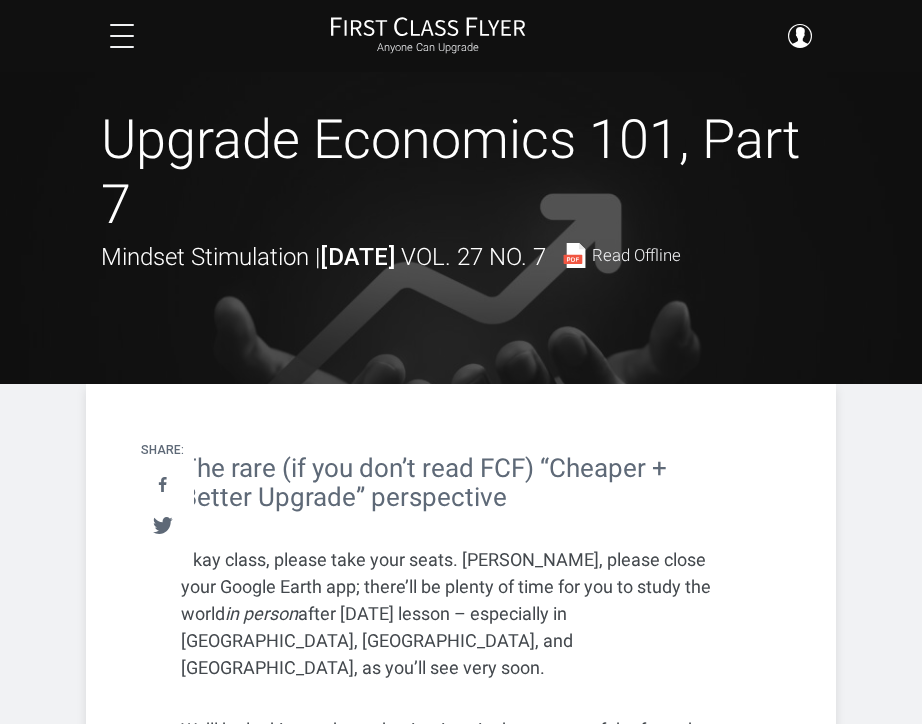scroll, scrollTop: 0, scrollLeft: 0, axis: both 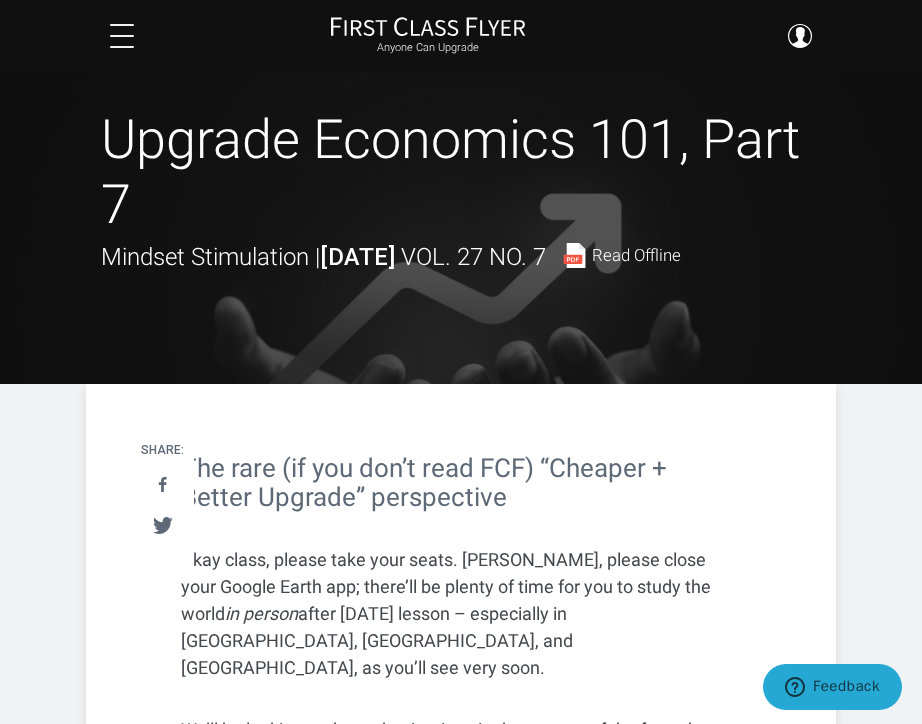 click on "Read Offline" at bounding box center (636, 255) 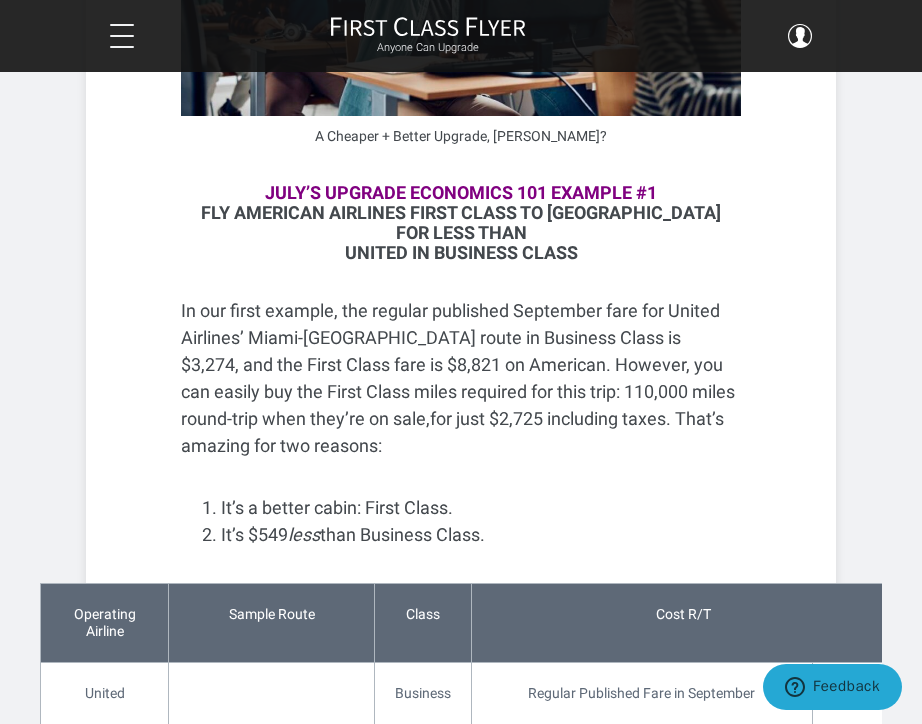 scroll, scrollTop: 1201, scrollLeft: 0, axis: vertical 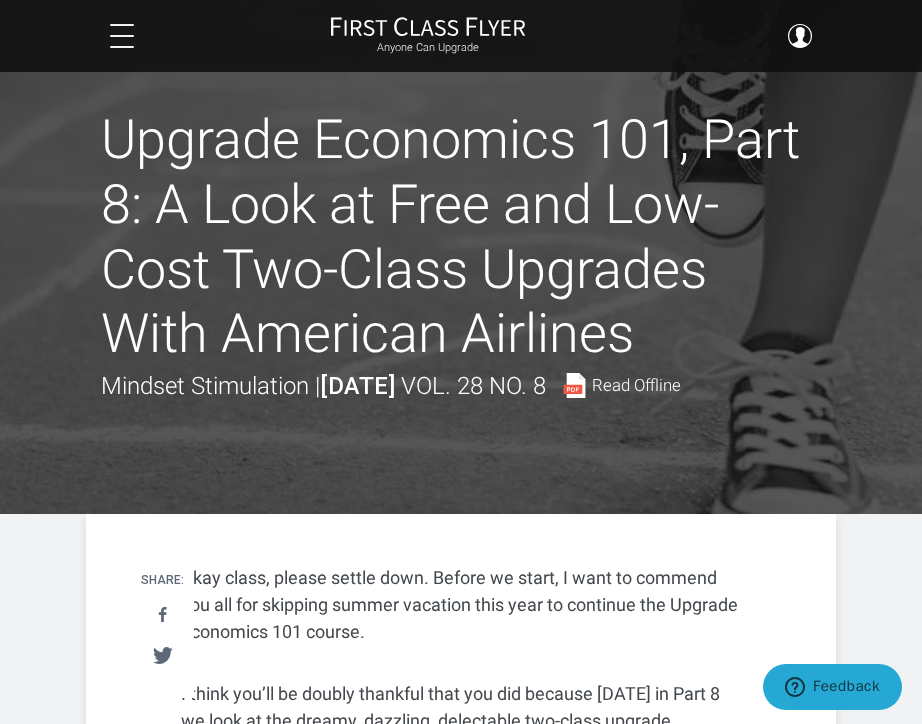 click on "Read Offline" at bounding box center [636, 385] 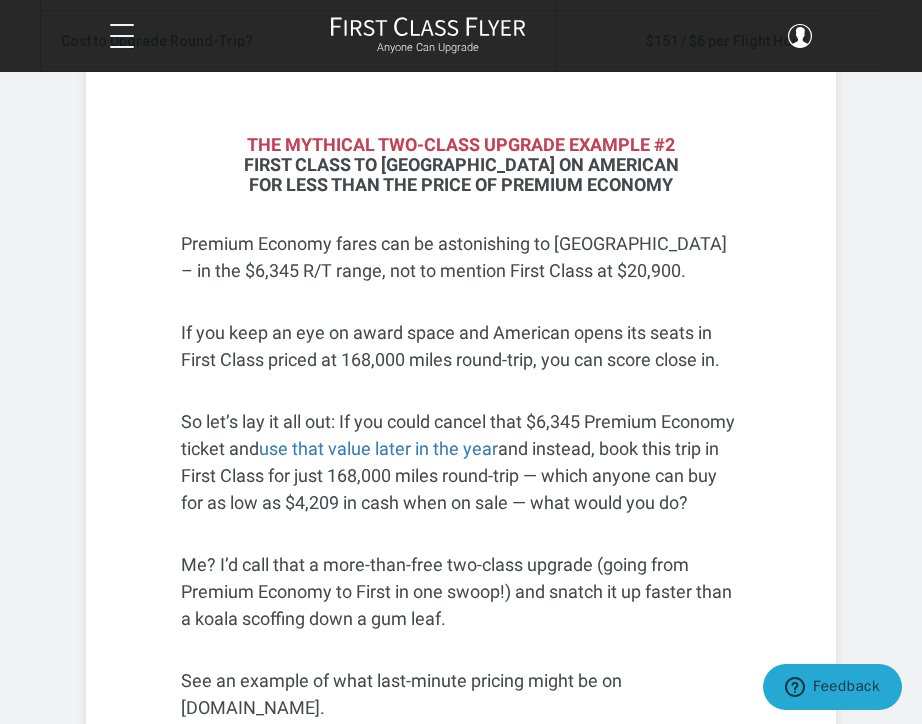 scroll, scrollTop: 2293, scrollLeft: 0, axis: vertical 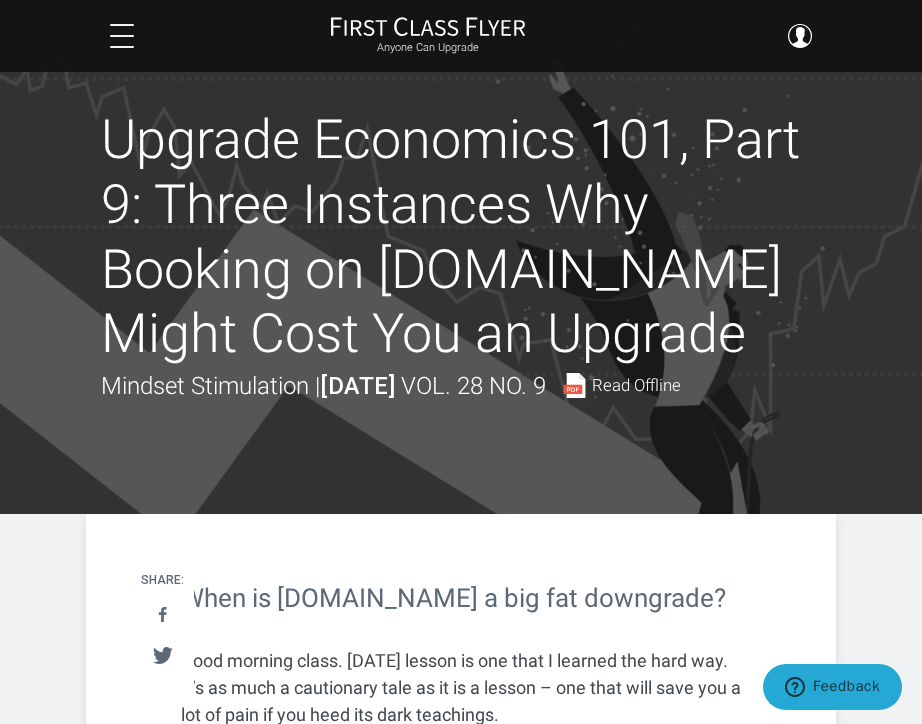 click on "Read Offline" at bounding box center [636, 385] 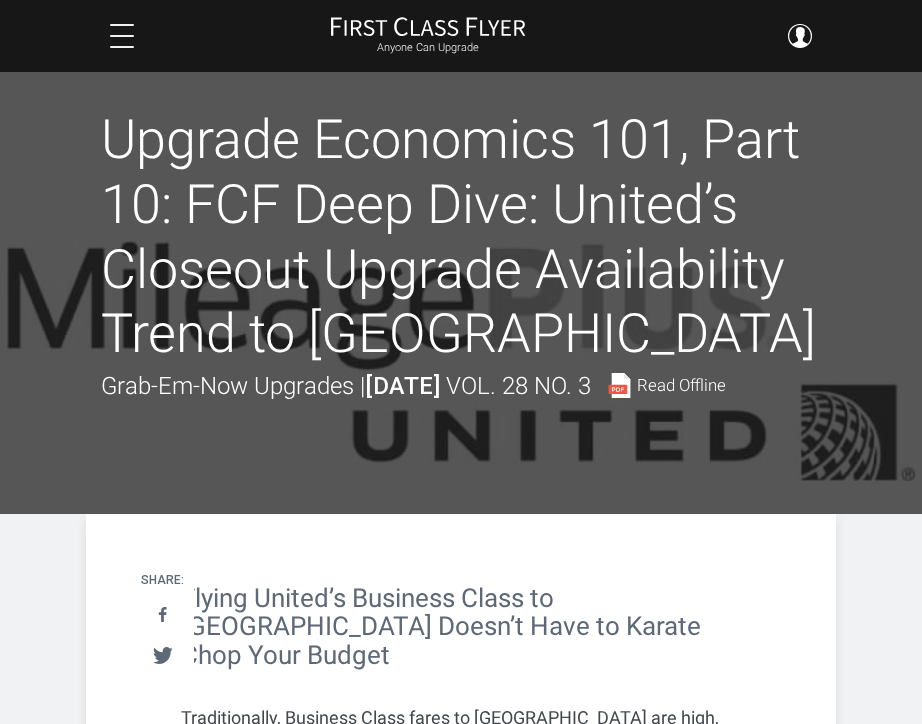 scroll, scrollTop: 0, scrollLeft: 0, axis: both 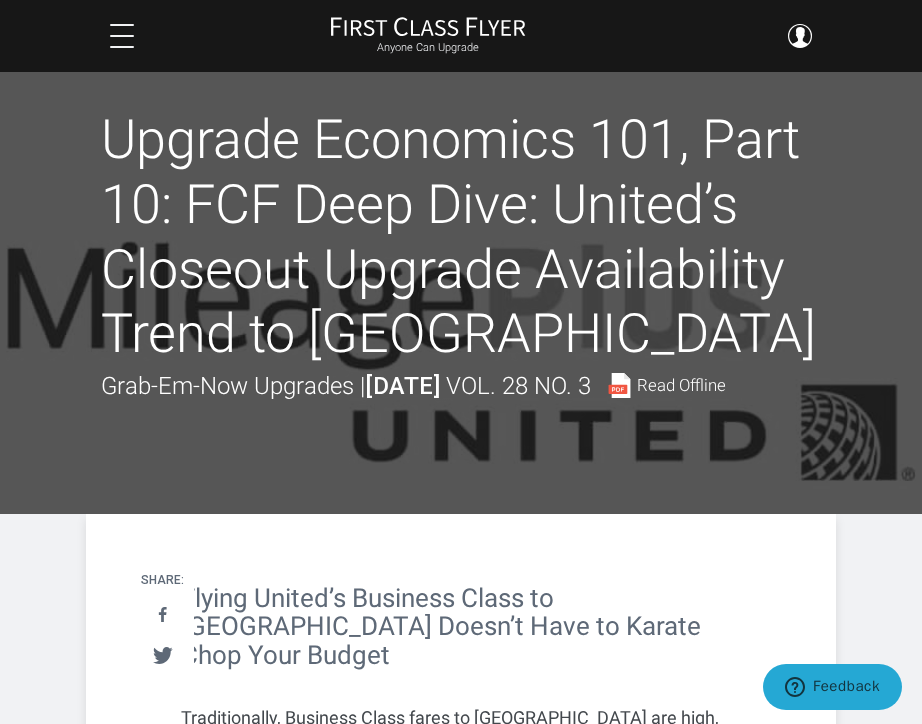 click on "Read Offline" at bounding box center [681, 385] 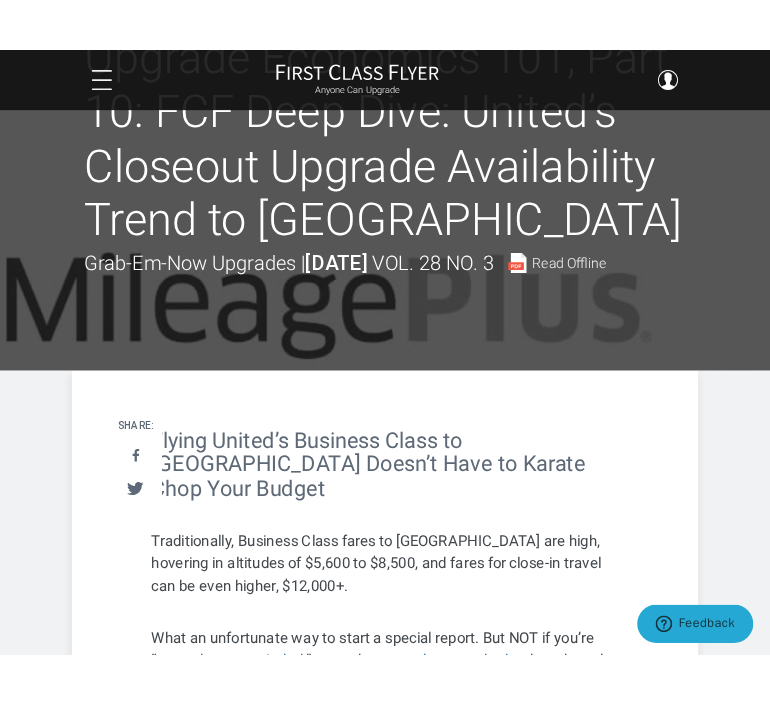 scroll, scrollTop: 133, scrollLeft: 0, axis: vertical 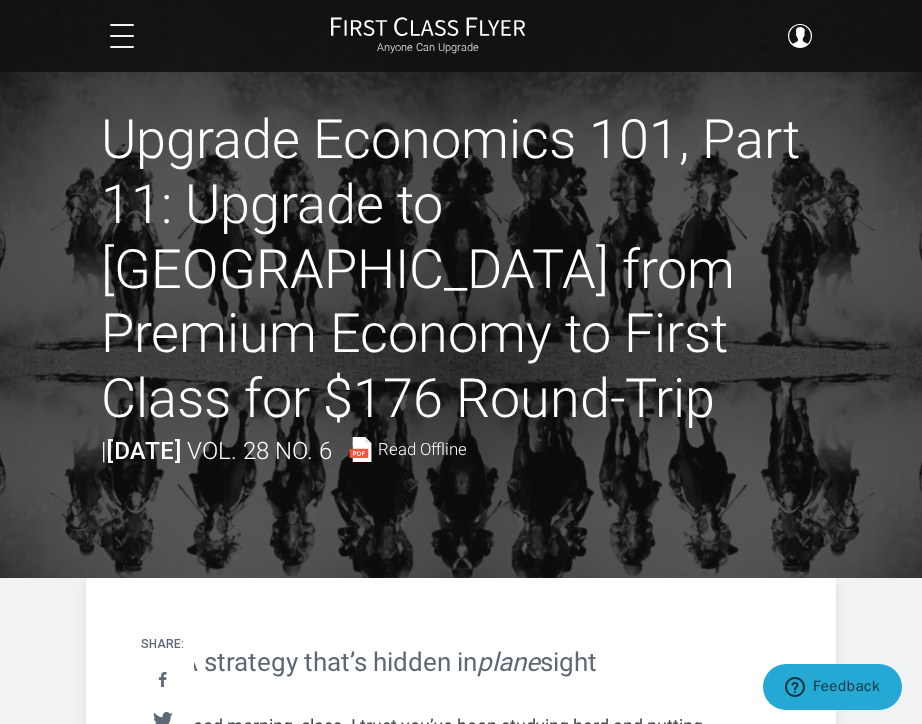 click on "Read Offline" at bounding box center (422, 449) 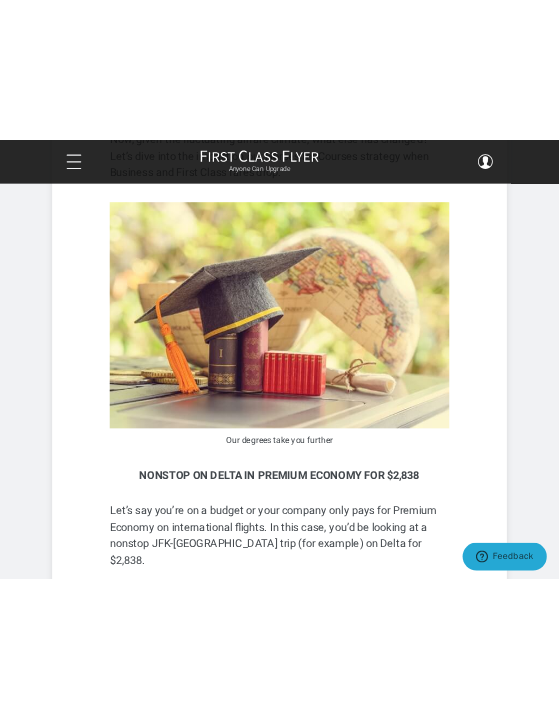 scroll, scrollTop: 0, scrollLeft: 0, axis: both 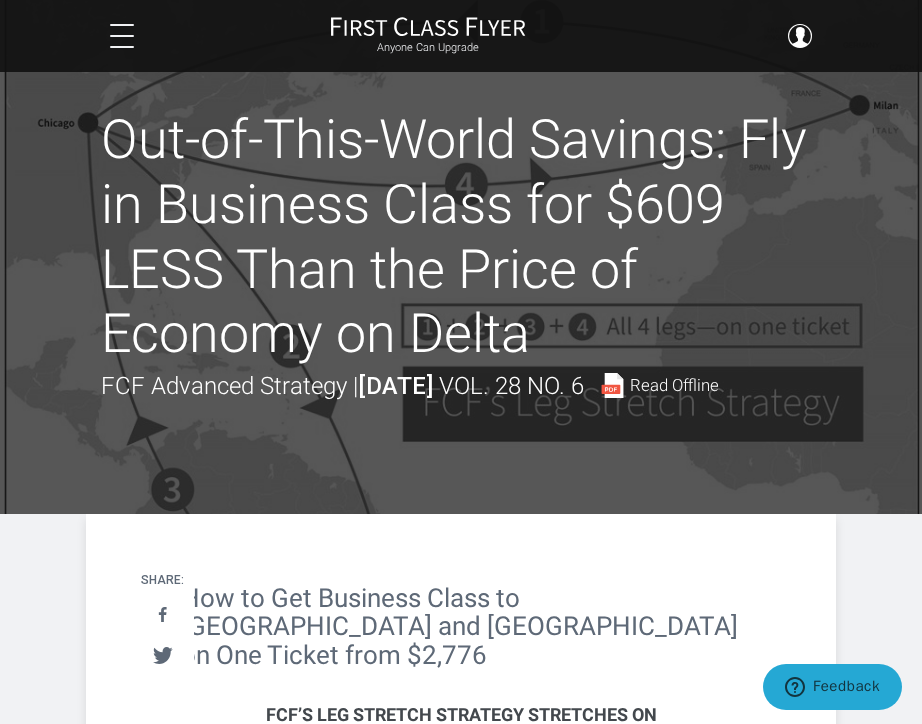 click on "Read Offline" at bounding box center [674, 385] 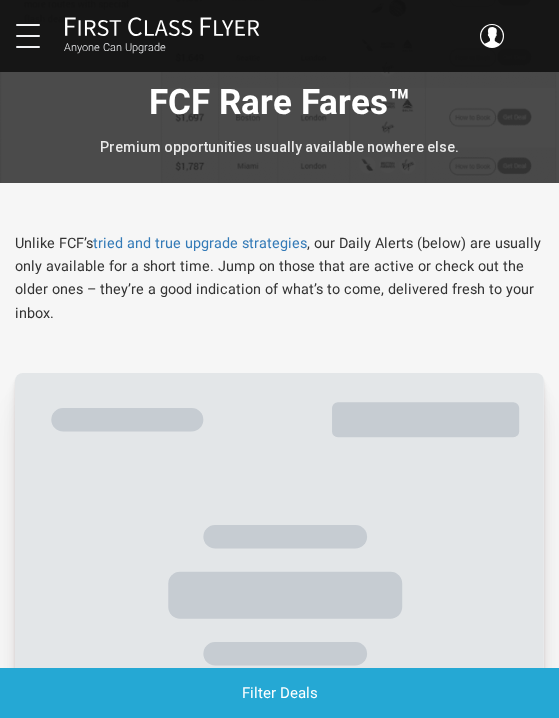 scroll, scrollTop: 0, scrollLeft: 0, axis: both 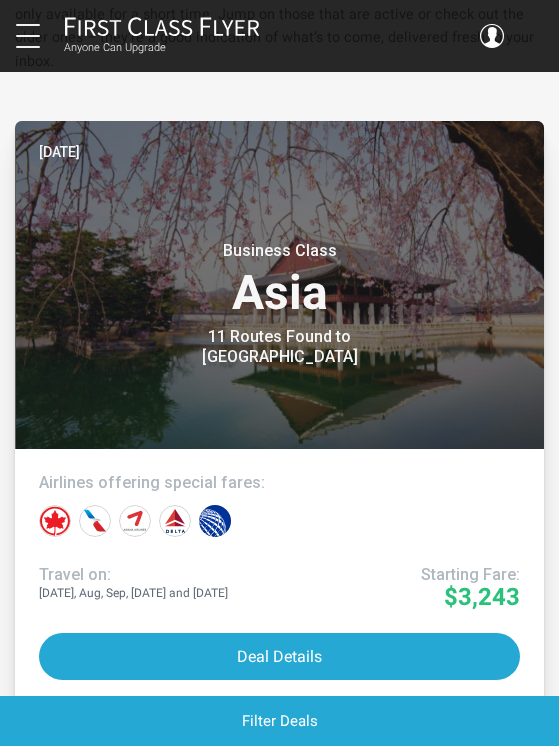 click on "Deal Details" at bounding box center (279, 656) 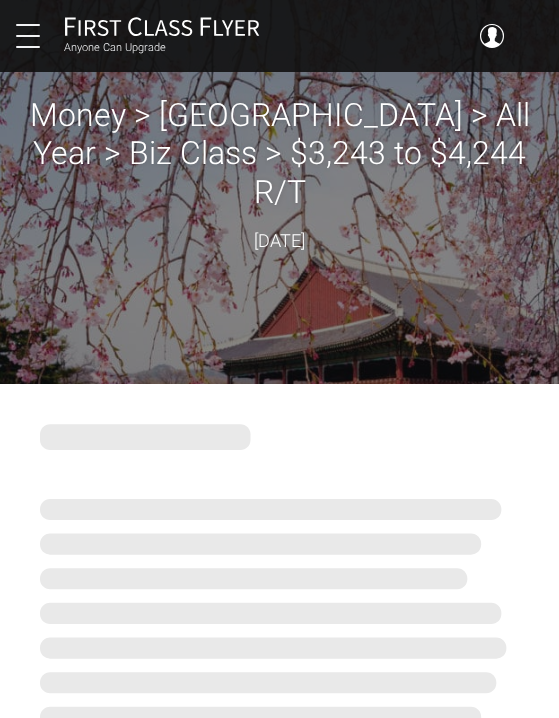 scroll, scrollTop: 0, scrollLeft: 0, axis: both 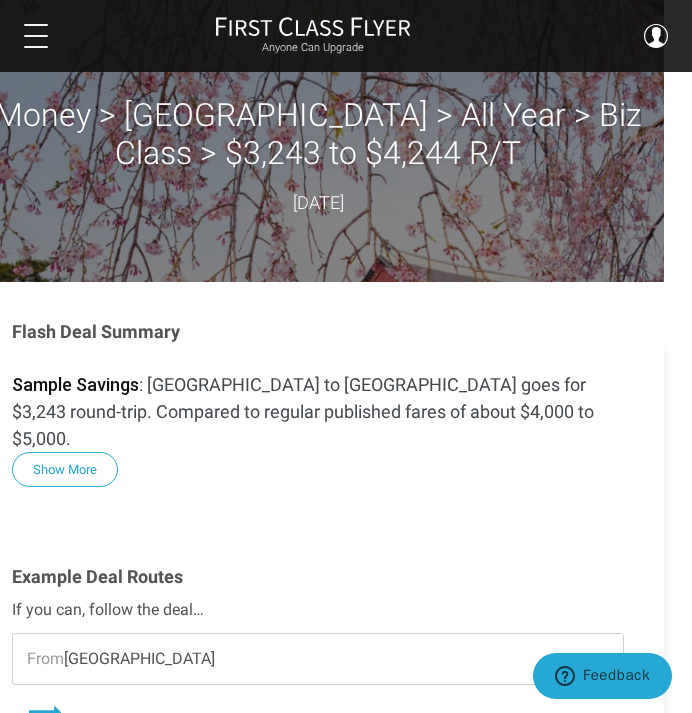 drag, startPoint x: 689, startPoint y: 51, endPoint x: 689, endPoint y: 91, distance: 40 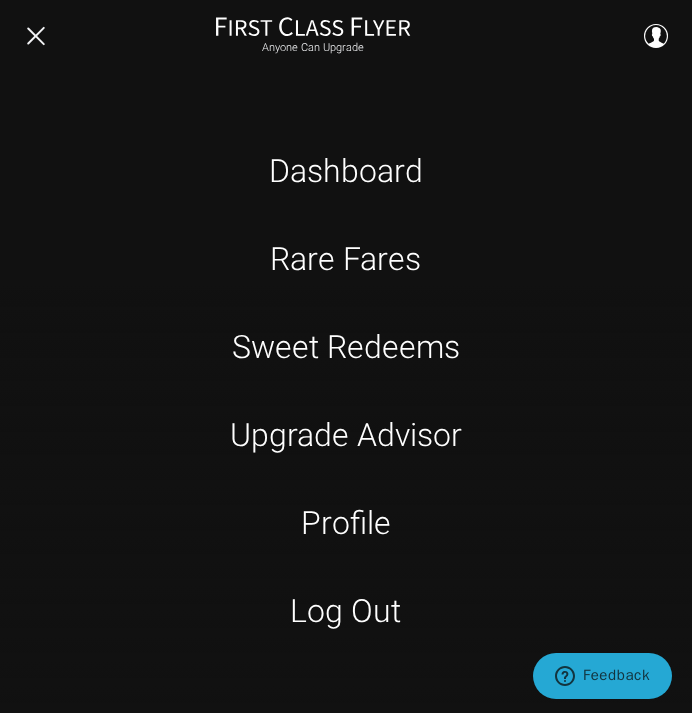 click at bounding box center (36, 36) 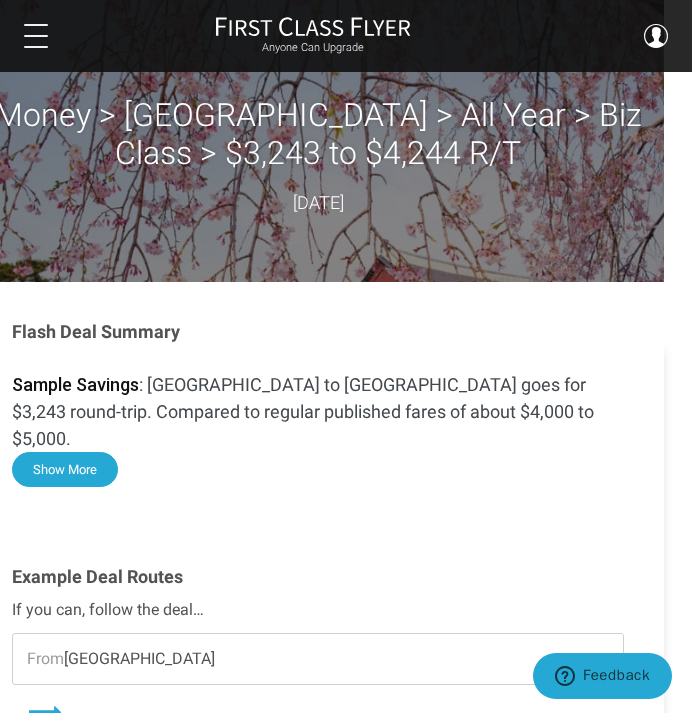 click on "Show More" at bounding box center [65, 469] 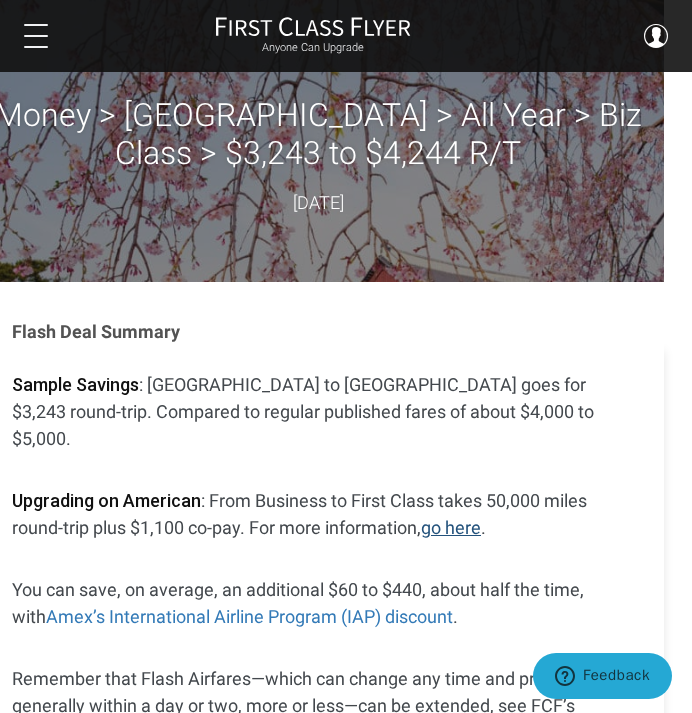 click on "go here" at bounding box center (451, 527) 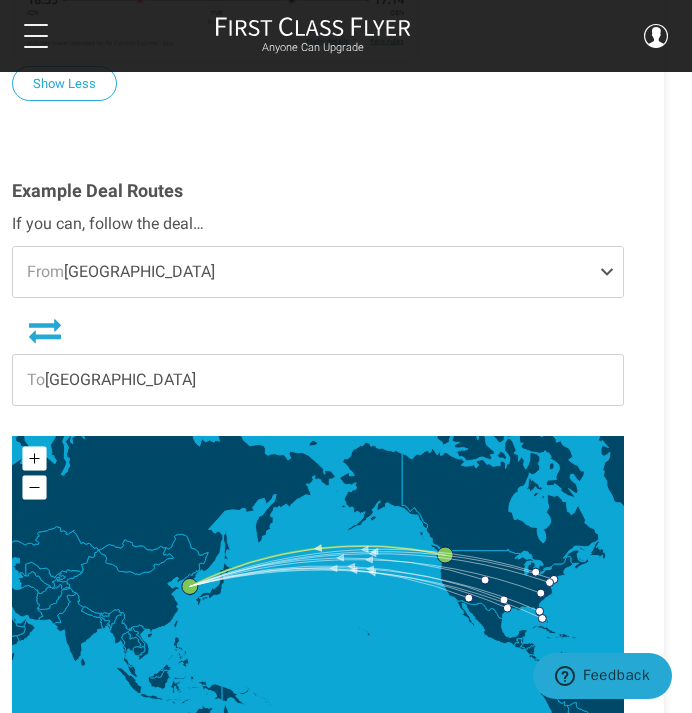 scroll, scrollTop: 1564, scrollLeft: 28, axis: both 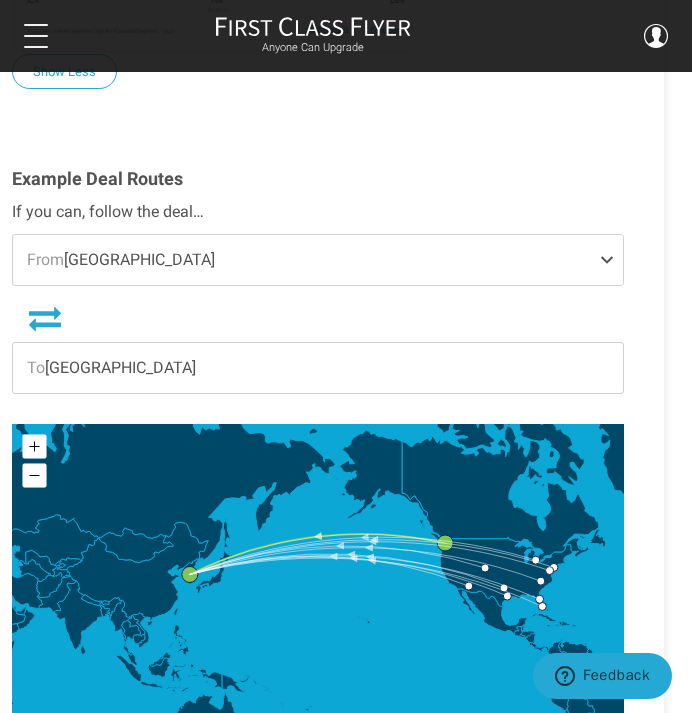 click on "From  Seattle" at bounding box center [318, 260] 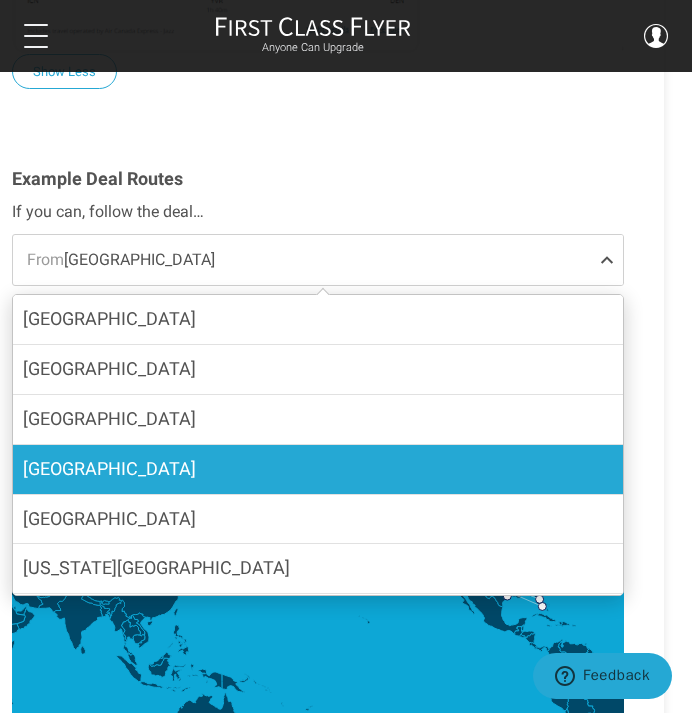 click on "Miami" at bounding box center (318, 469) 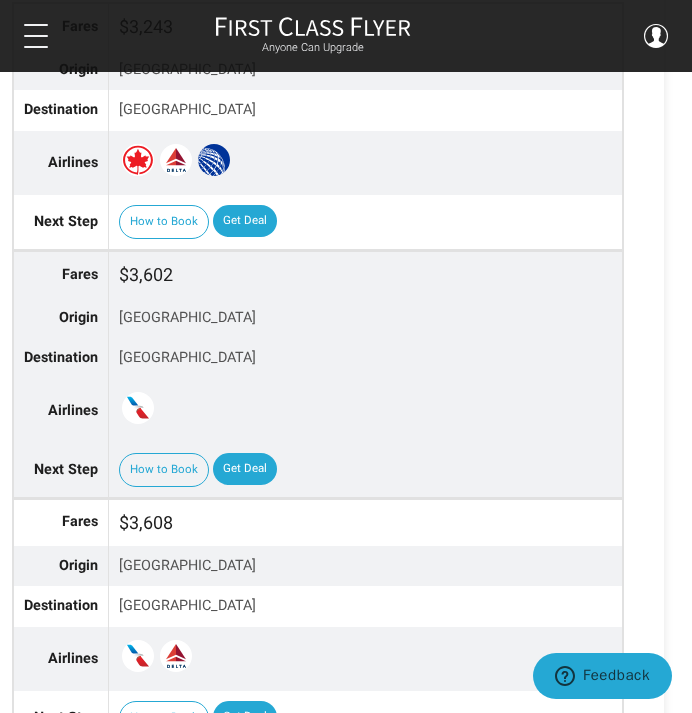 scroll, scrollTop: 2843, scrollLeft: 28, axis: both 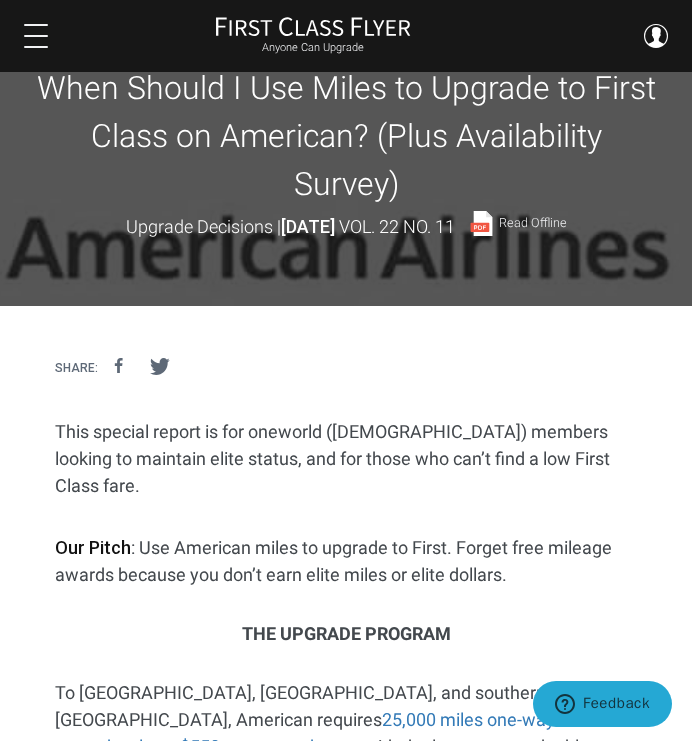 click at bounding box center [36, 36] 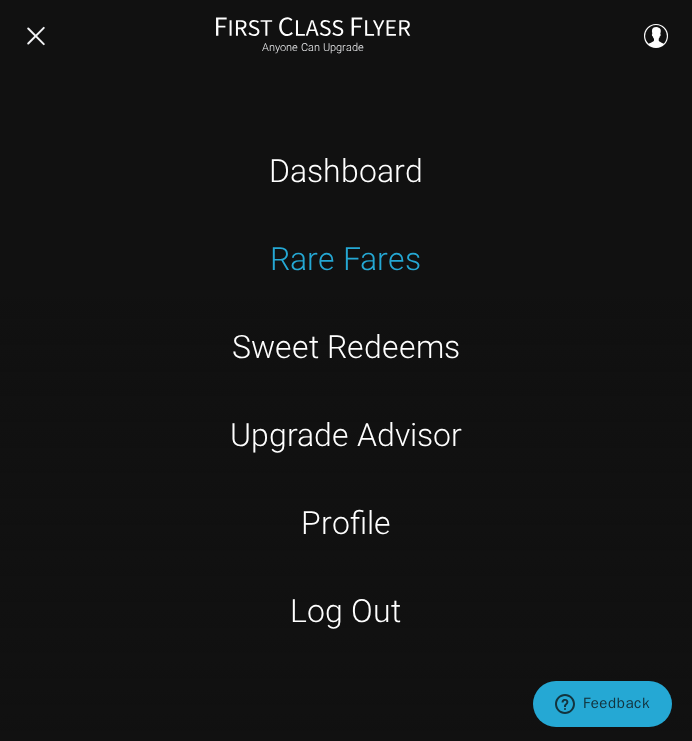 click on "Rare Fares" at bounding box center (346, 259) 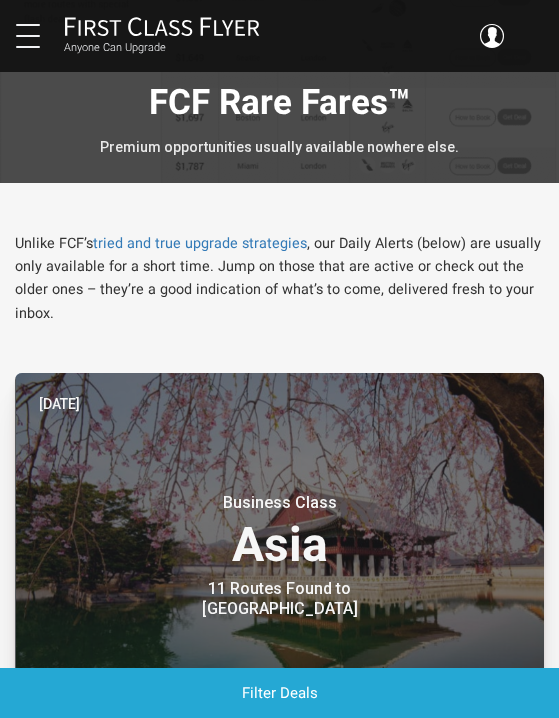 scroll, scrollTop: 0, scrollLeft: 0, axis: both 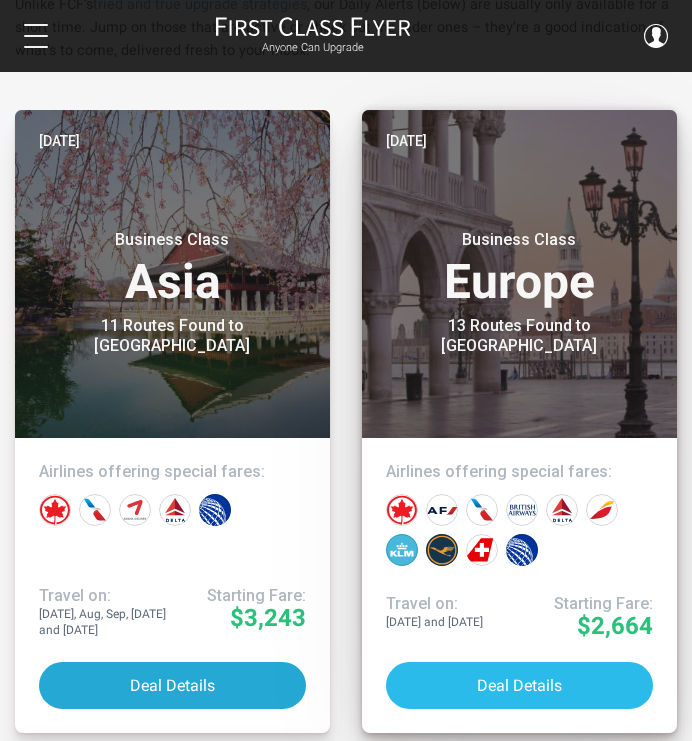 click on "Deal Details" at bounding box center (519, 685) 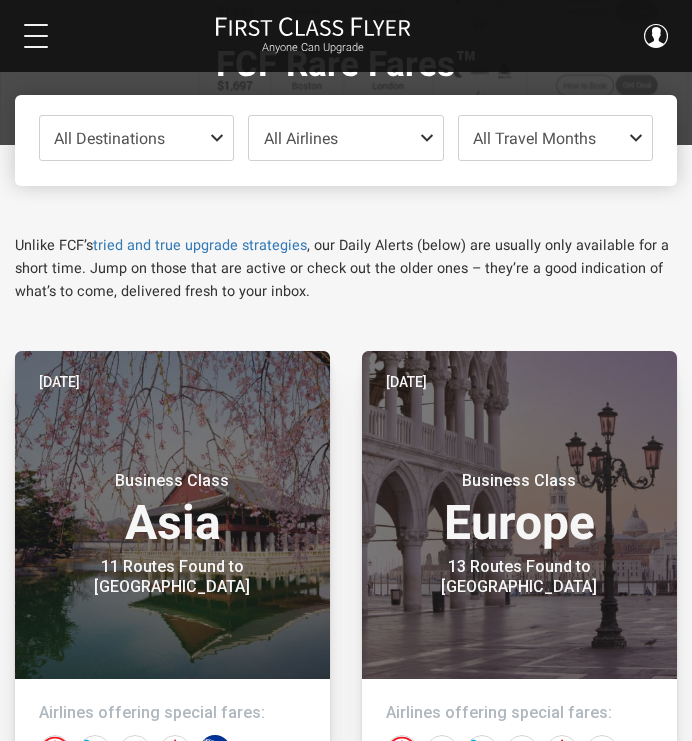 scroll, scrollTop: 0, scrollLeft: 0, axis: both 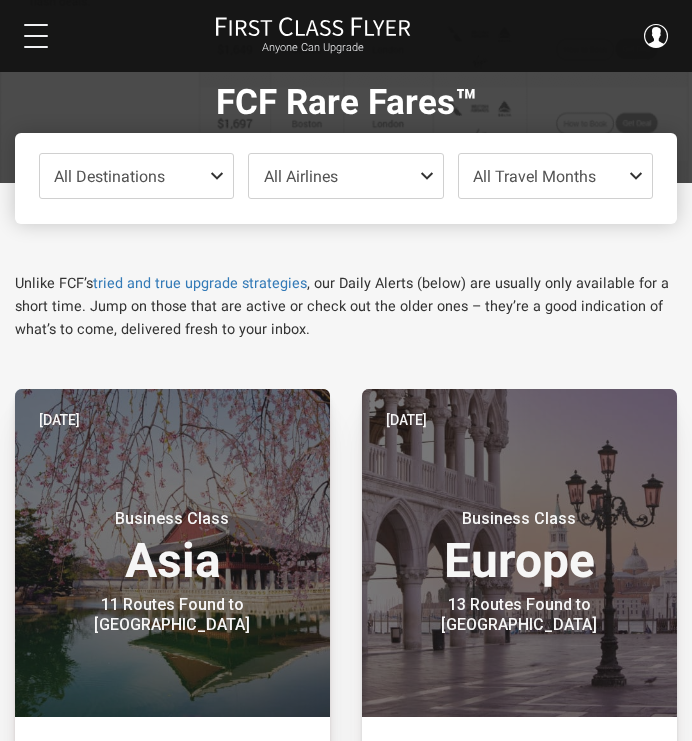 click at bounding box center [431, 176] 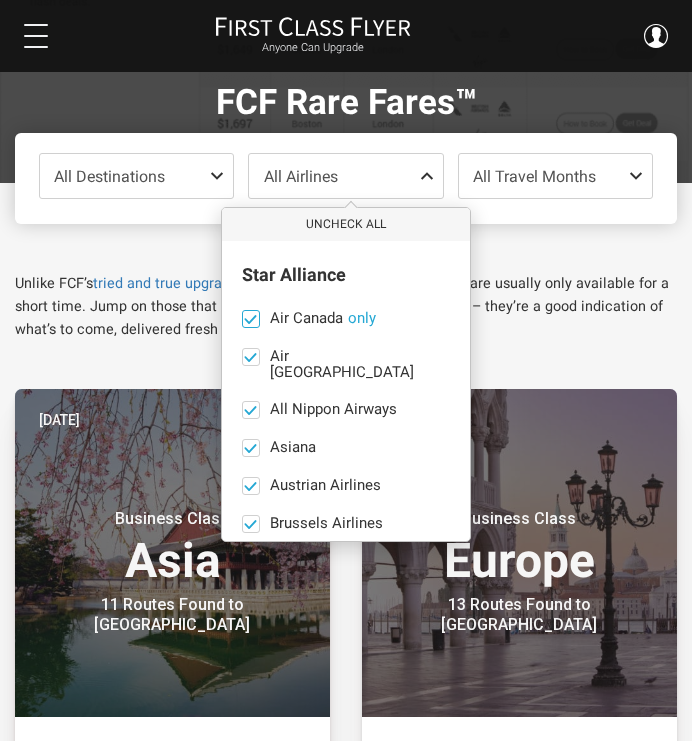 click at bounding box center [250, 318] 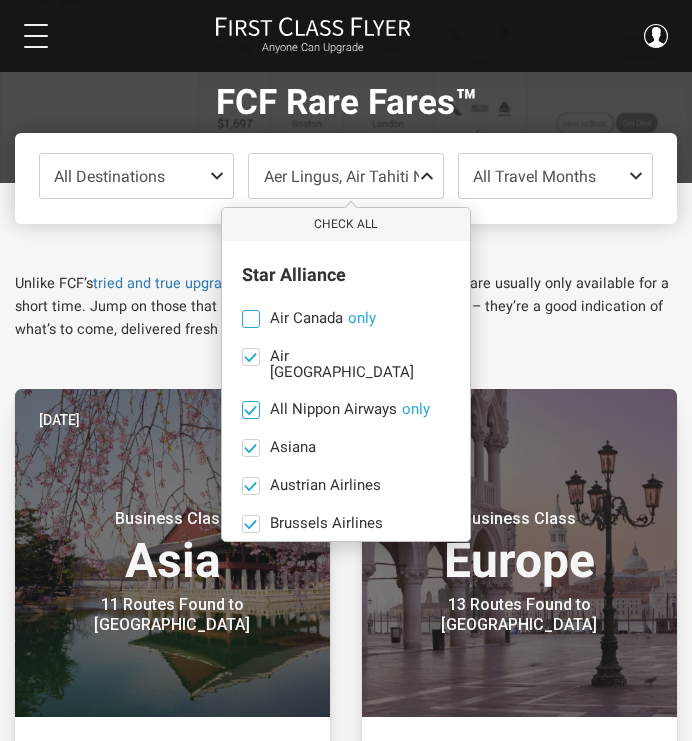 click at bounding box center (250, 409) 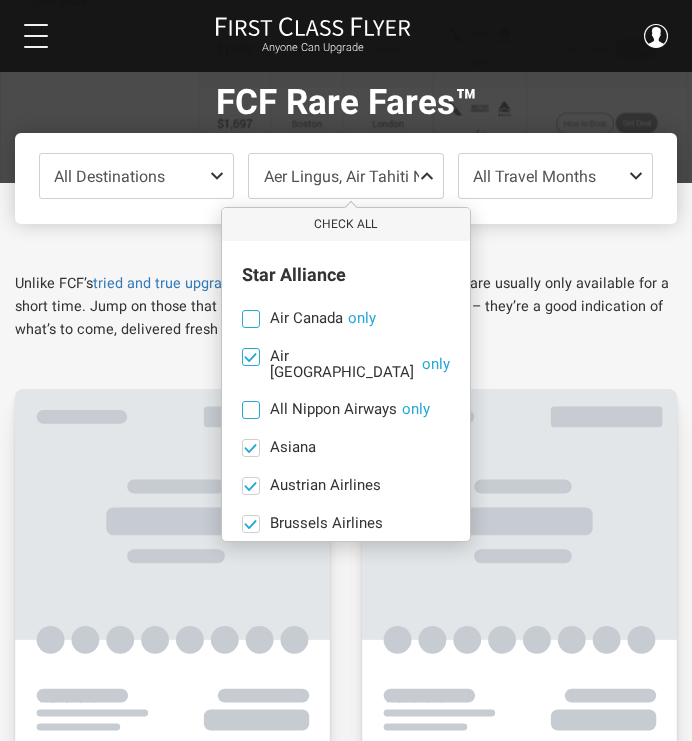 click at bounding box center (250, 356) 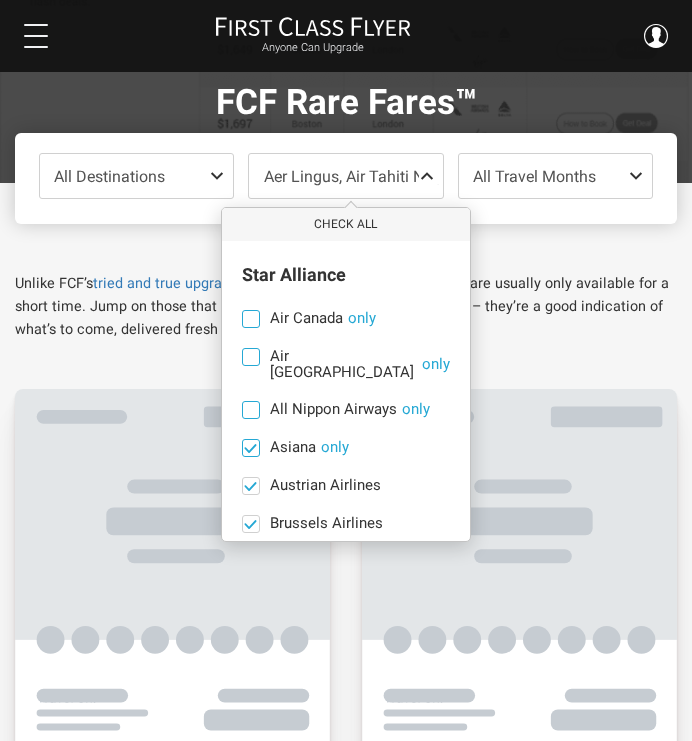click at bounding box center [250, 447] 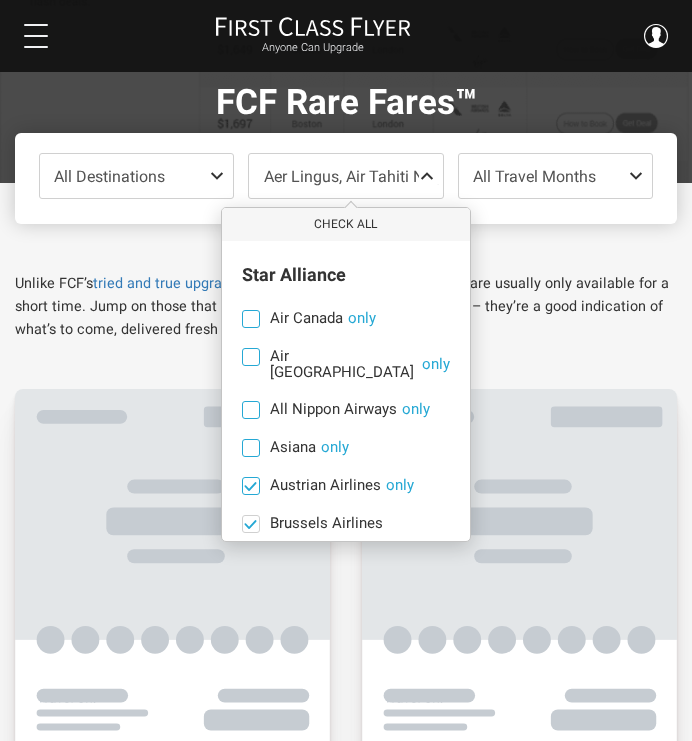 click at bounding box center [250, 485] 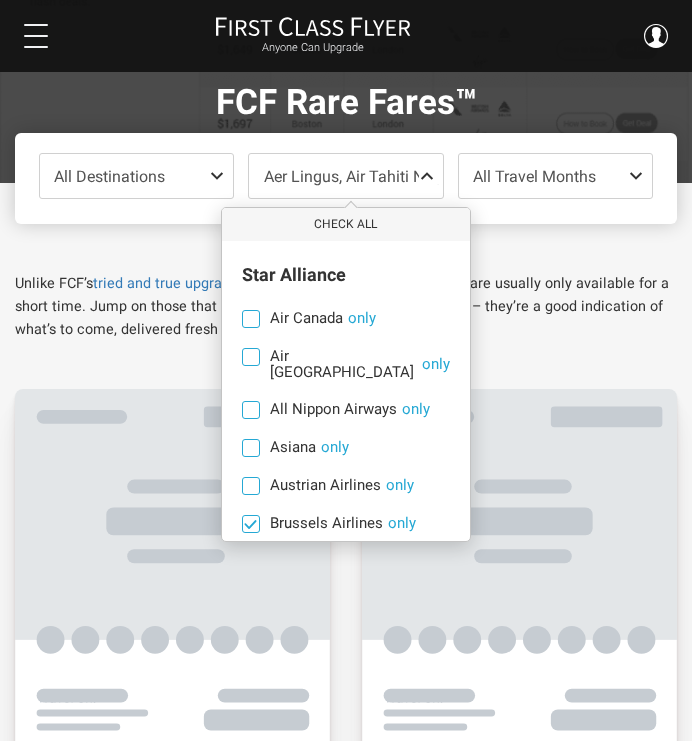 click at bounding box center [250, 523] 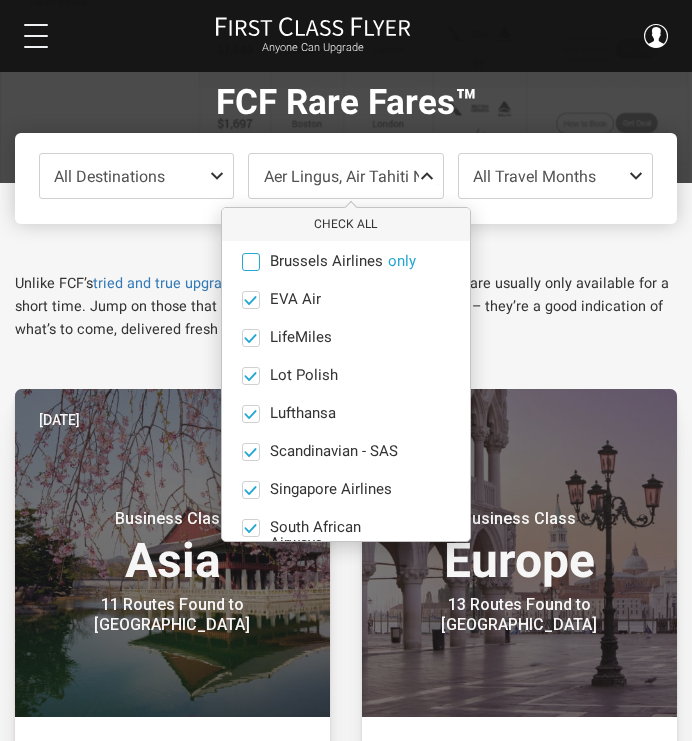 scroll, scrollTop: 0, scrollLeft: 0, axis: both 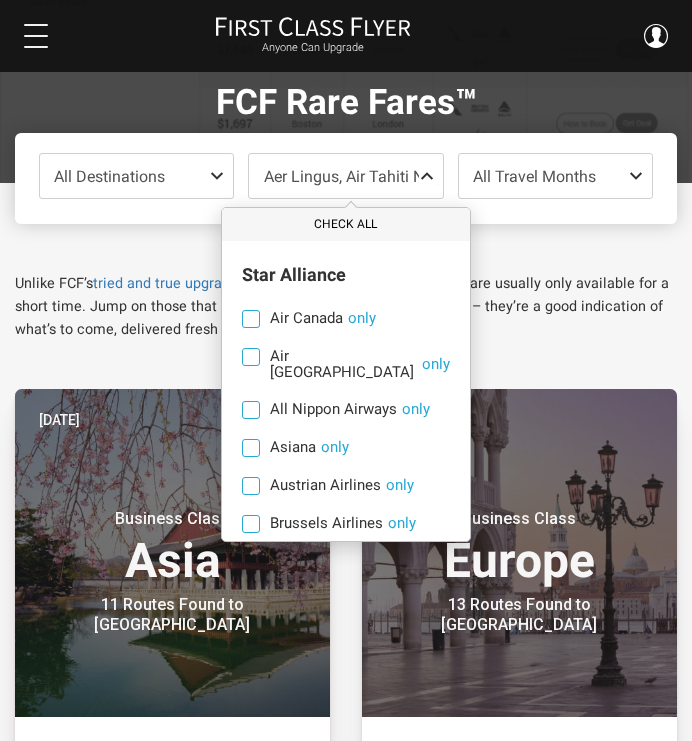 click on "Check All" at bounding box center (346, 224) 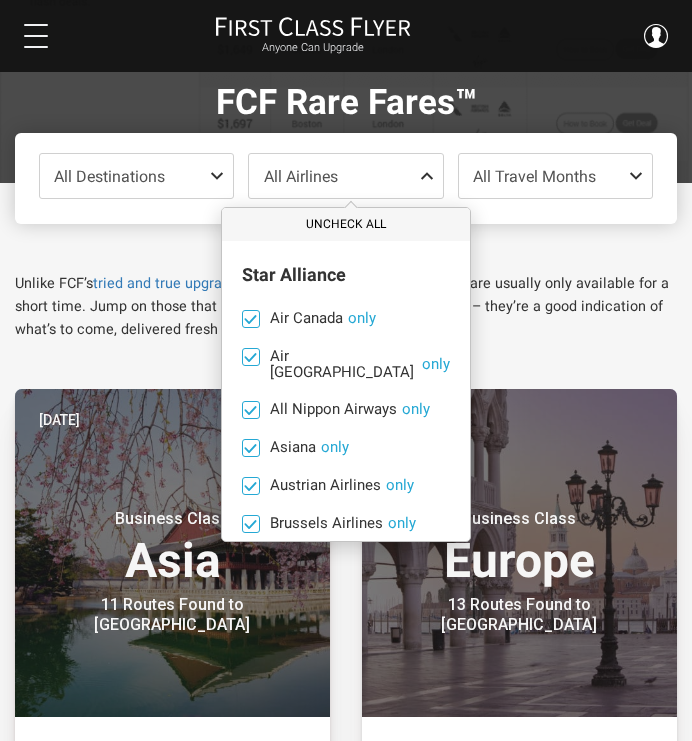 click on "Uncheck All" at bounding box center [346, 224] 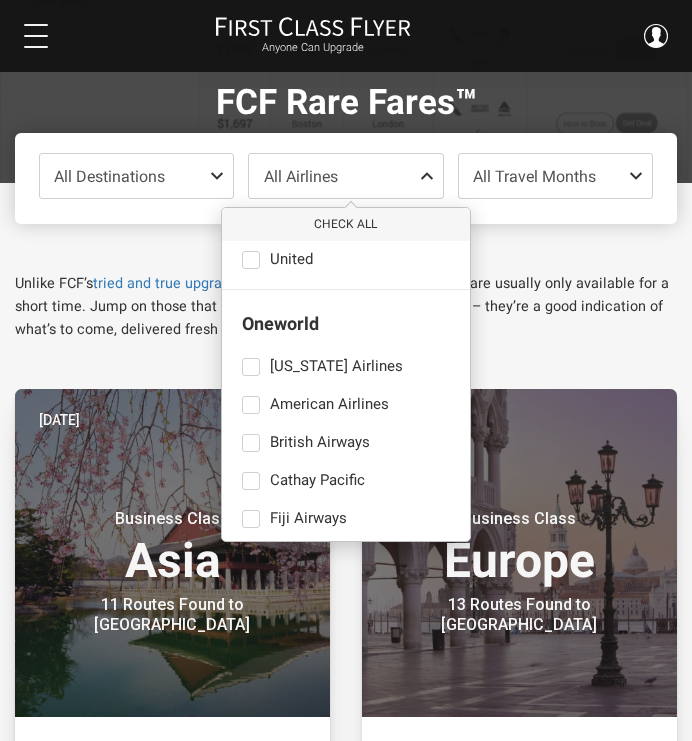 scroll, scrollTop: 699, scrollLeft: 0, axis: vertical 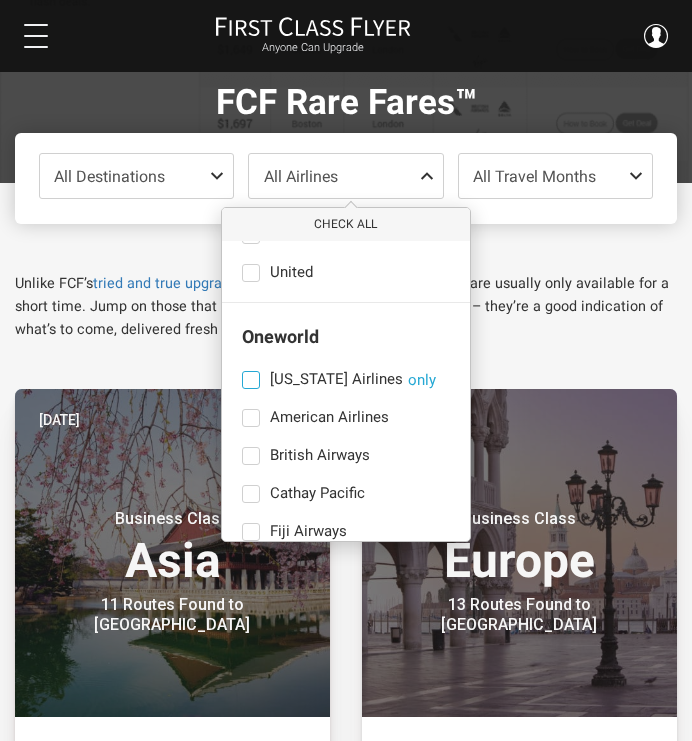 click at bounding box center [251, 380] 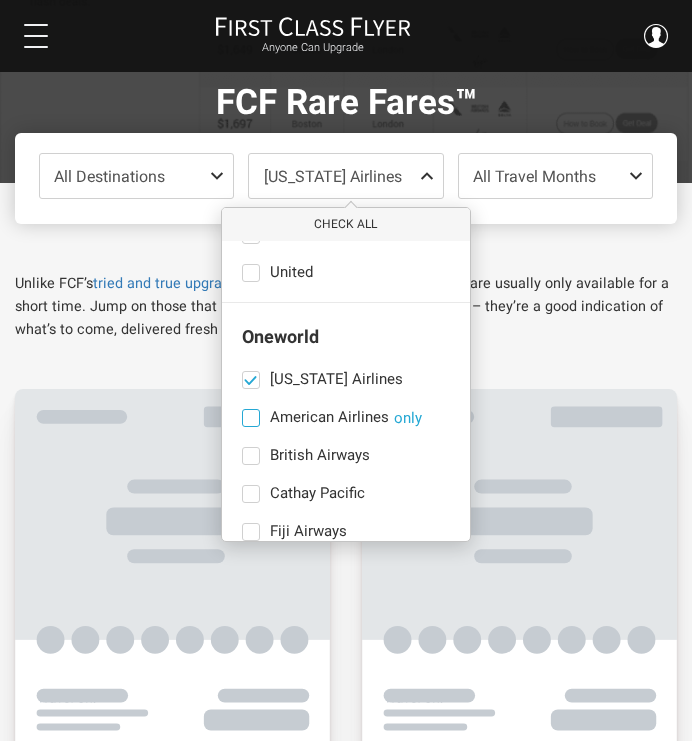 click at bounding box center (251, 418) 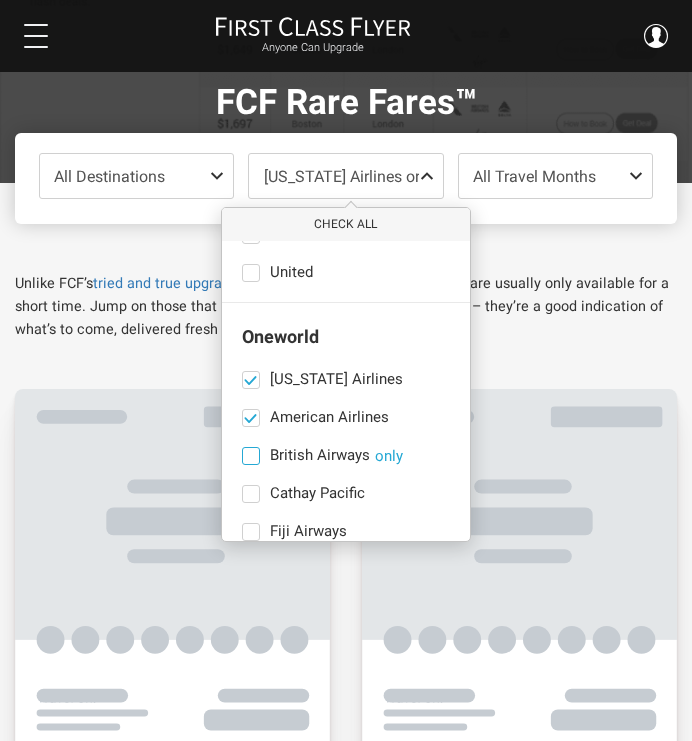 click at bounding box center (251, 456) 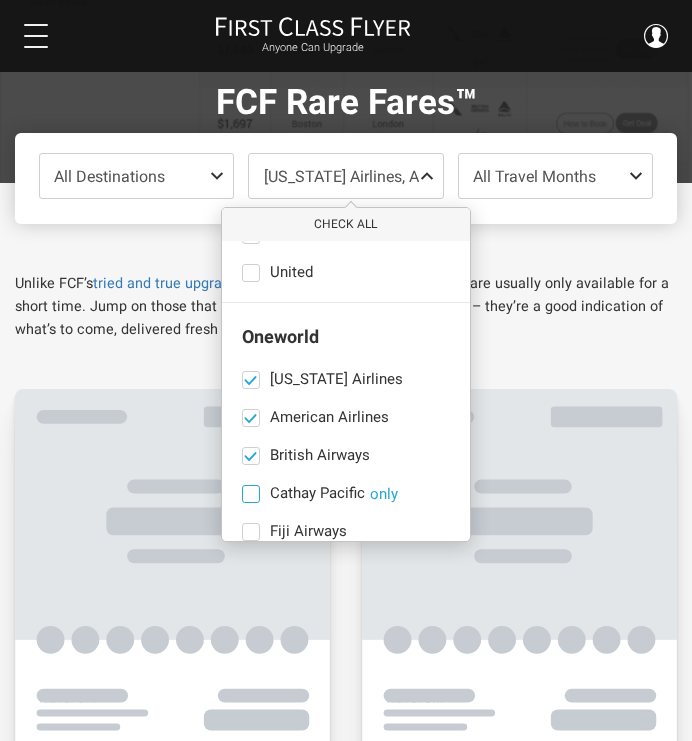 click at bounding box center (251, 494) 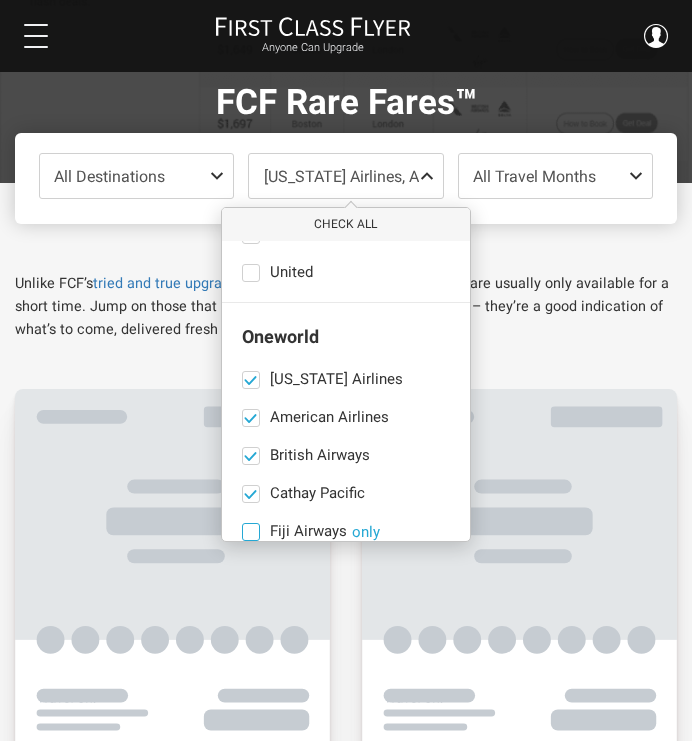 click at bounding box center [251, 532] 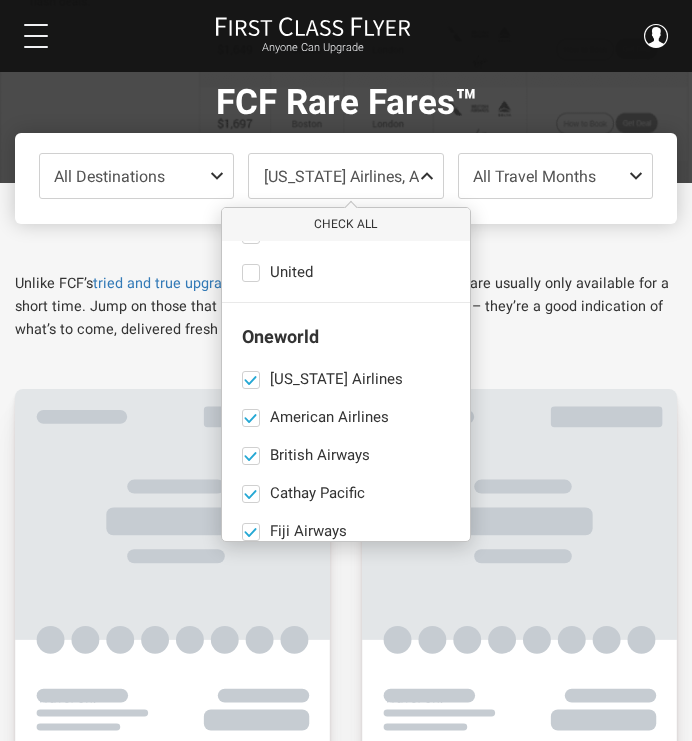 click at bounding box center (251, 570) 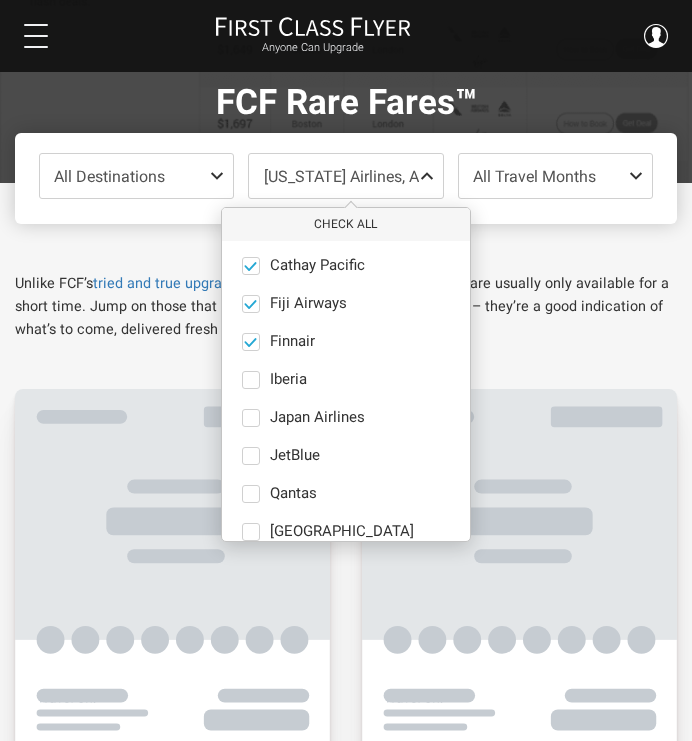 scroll, scrollTop: 967, scrollLeft: 0, axis: vertical 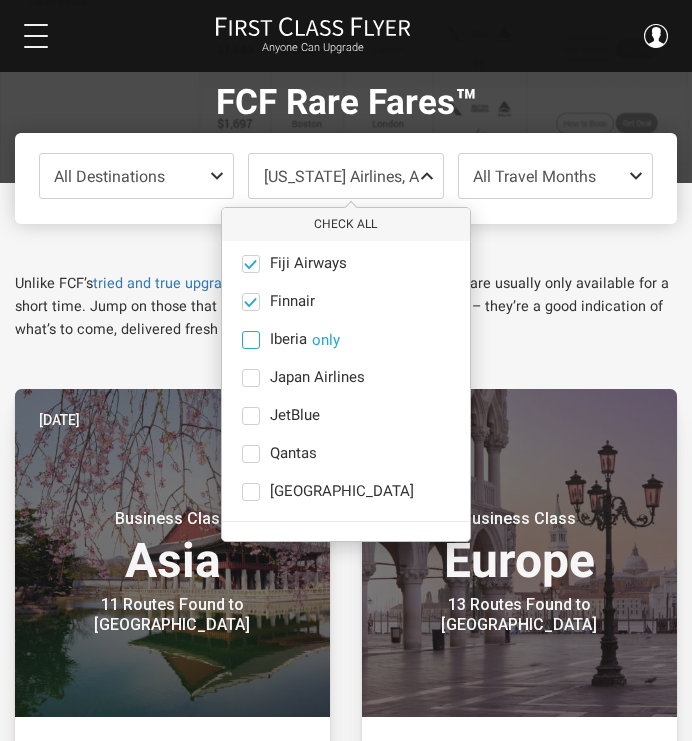 click at bounding box center [251, 340] 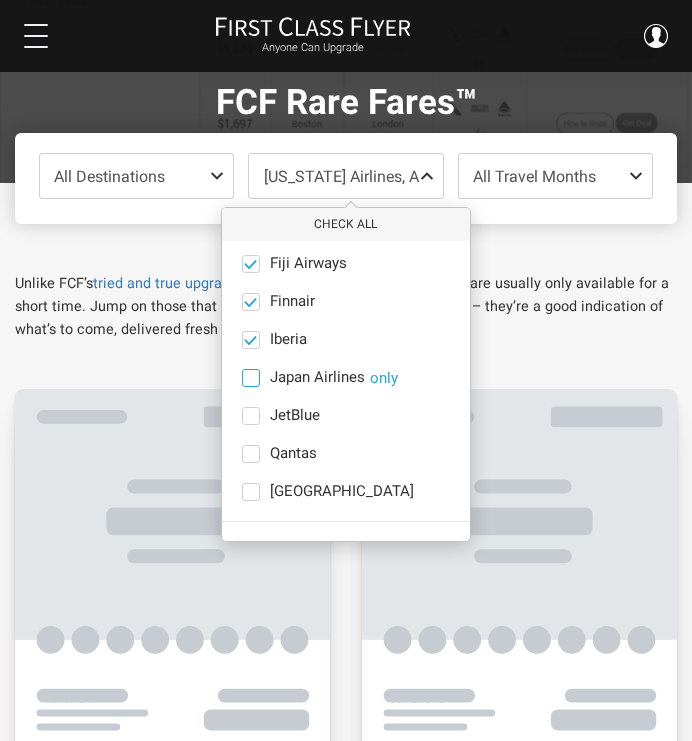click at bounding box center (251, 378) 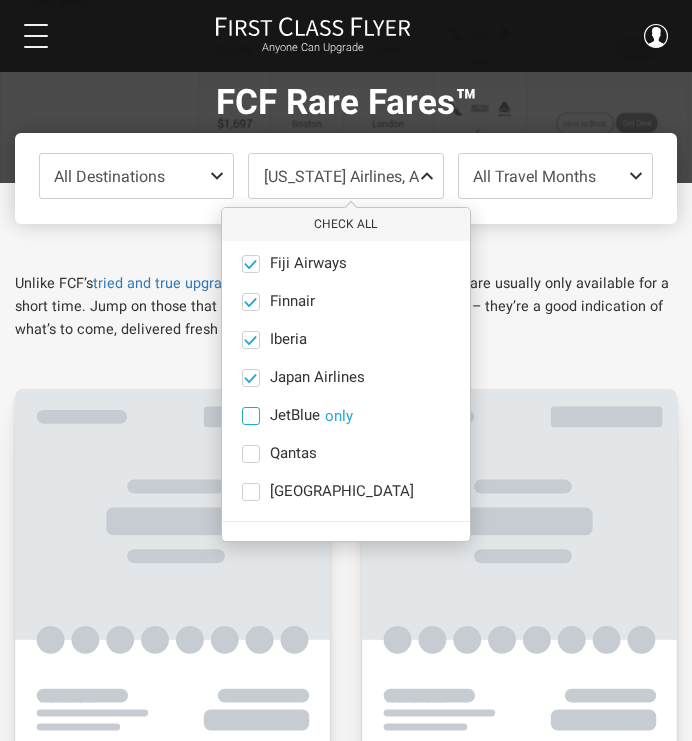 click at bounding box center [251, 416] 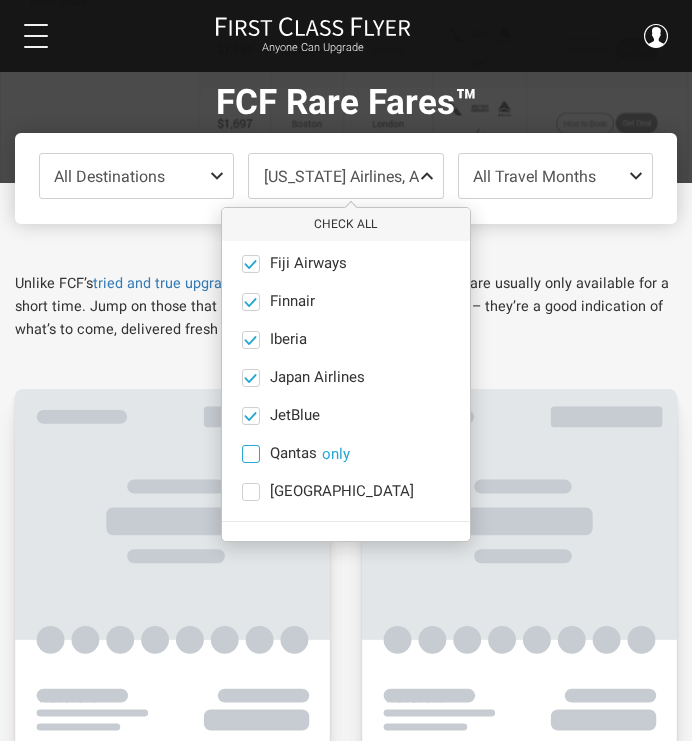 click at bounding box center [251, 454] 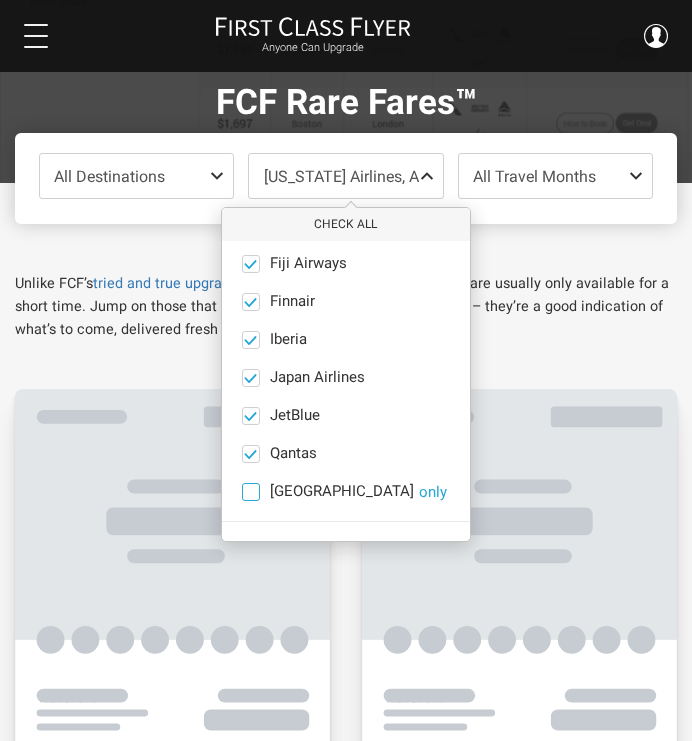 click at bounding box center (251, 492) 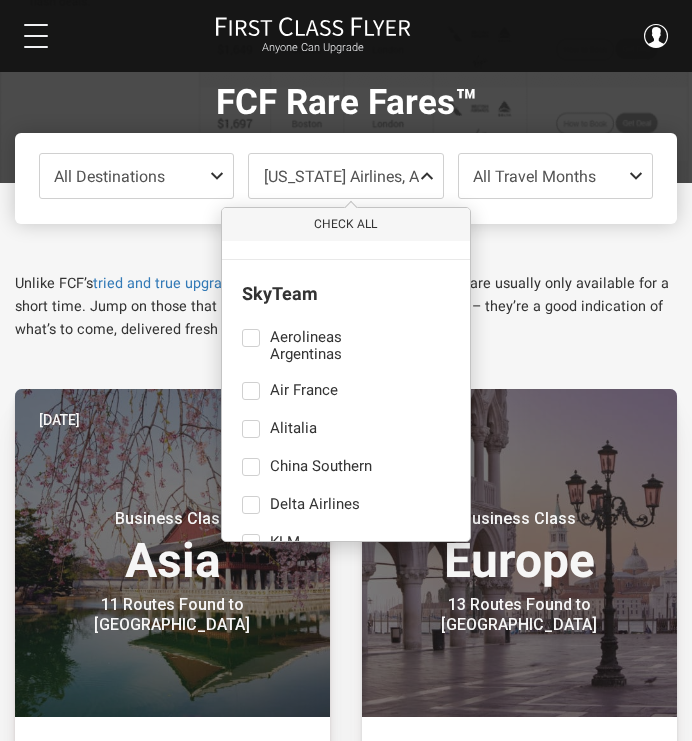 scroll, scrollTop: 1350, scrollLeft: 0, axis: vertical 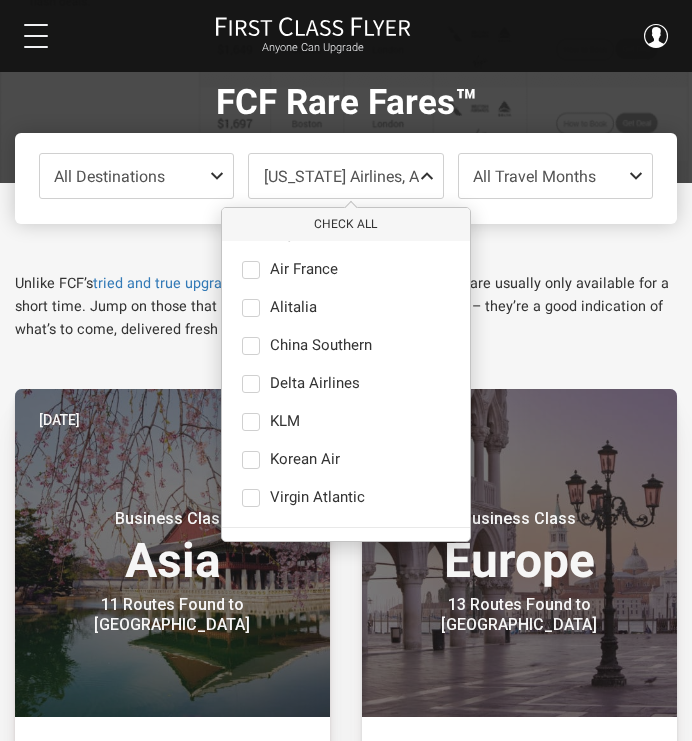 click on "All Destinations Uncheck All Africa  only  Asia  only  Caribbean  only  Europe  only  Hawaii  only  India  only  Mexico  only  Middle East  only  North America  only  South America  only  South Pacific  only  Alaska Airlines, American Airlines, British Airways, Cathay Pacific, Fiji Airways, Finnair, Iberia, Japan Airlines, JetBlue, Qantas or Qatar Check All Star Alliance Air Canada  only  Air New Zealand  only  All Nippon Airways  only  Asiana  only  Austrian Airlines‎  only  Brussels Airlines  only  EVA Air  only  LifeMiles  only  Lot Polish  only  Lufthansa  only  Scandinavian - SAS  only  Singapore Airlines  only  South African Airways  only  Swiss  only  TAP Portugal  only  Turkish Airlines  only  United  only  Oneworld Alaska Airlines  only  American Airlines  only  British Airways  only  Cathay Pacific  only  Fiji Airways  only  Finnair  only  Iberia  only  Japan Airlines  only  JetBlue  only  Qantas  only  Qatar  only  SkyTeam Aerolineas Argentinas  only  Air France  only  Alitalia  only   only  KLM" at bounding box center [346, 2217] 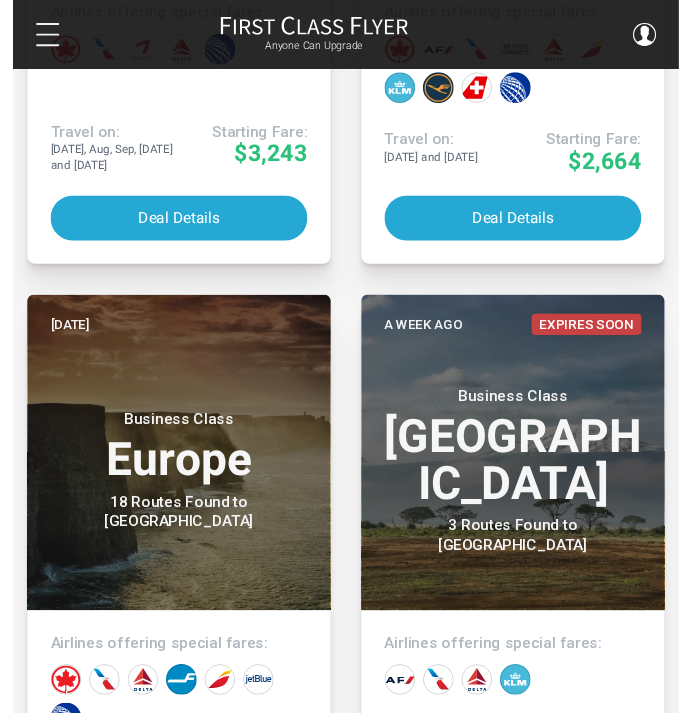 scroll, scrollTop: 753, scrollLeft: 0, axis: vertical 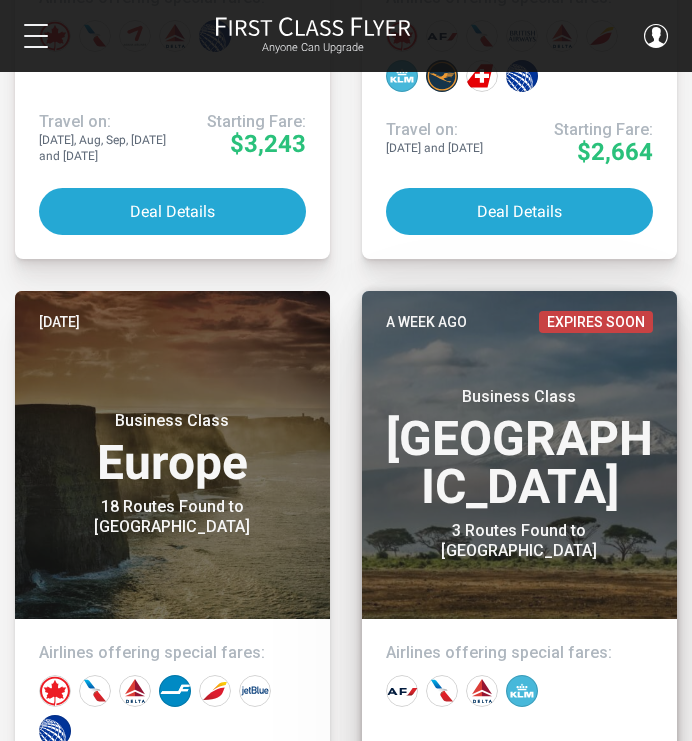 click on "Business Class  Africa" at bounding box center (519, 449) 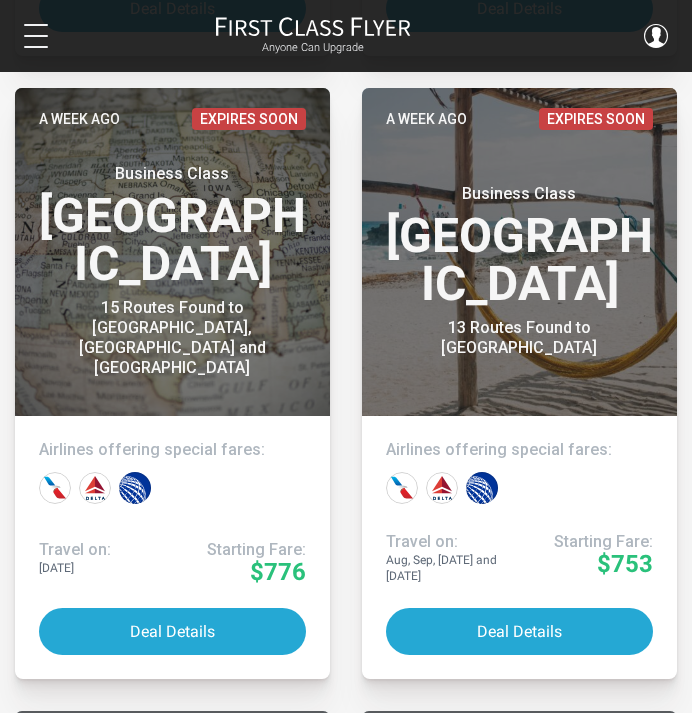 scroll, scrollTop: 2249, scrollLeft: 0, axis: vertical 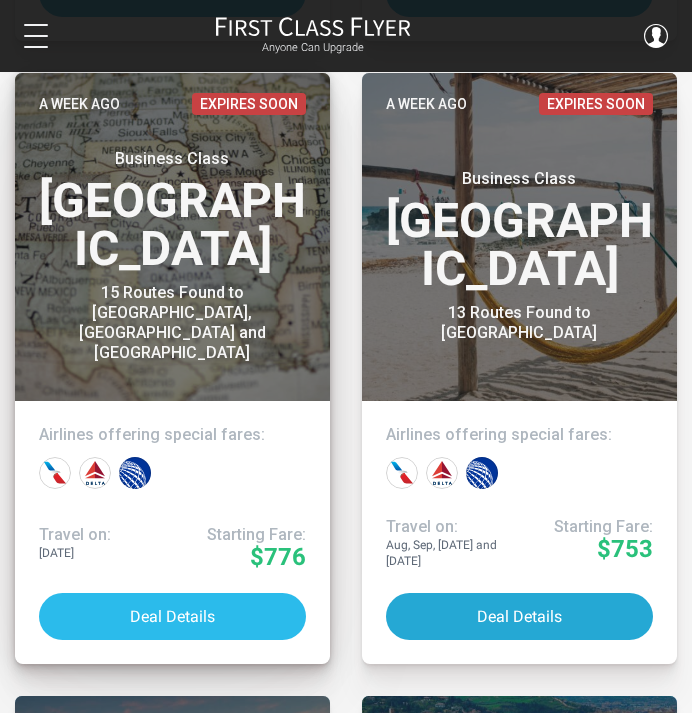 click on "Deal Details" at bounding box center [172, 616] 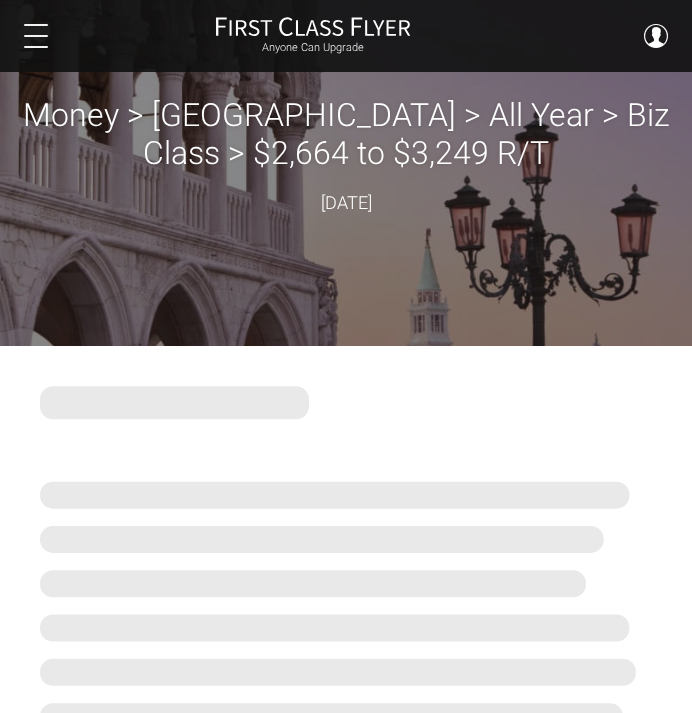 scroll, scrollTop: 0, scrollLeft: 0, axis: both 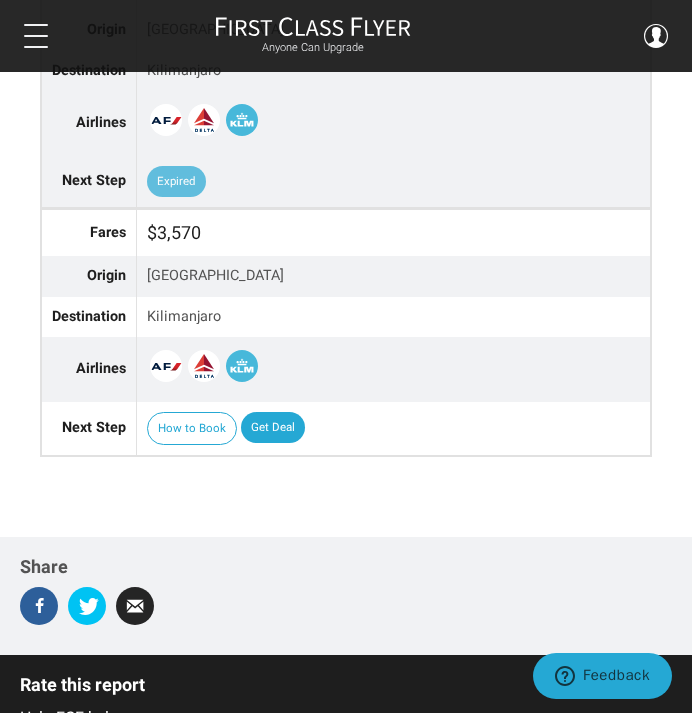click on "How to Book   Get Deal" at bounding box center (394, 429) 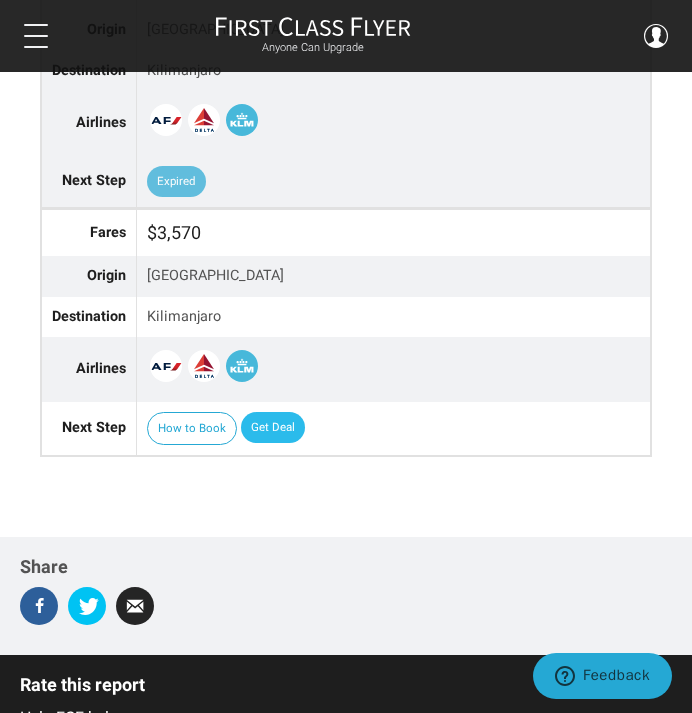 click on "Get Deal" at bounding box center [273, 428] 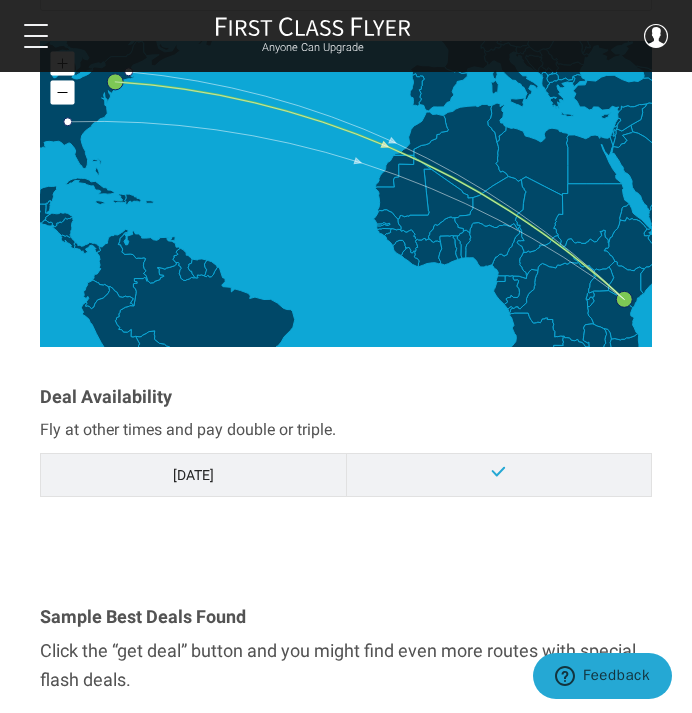 scroll, scrollTop: 0, scrollLeft: 0, axis: both 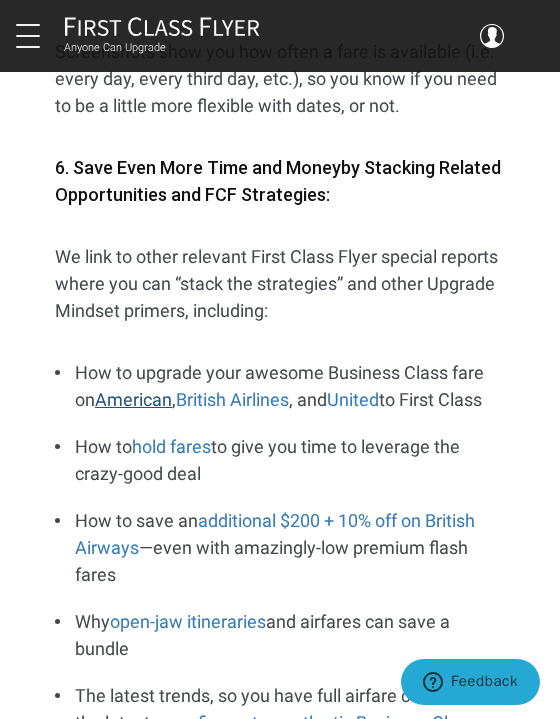 click on "American" at bounding box center (133, 399) 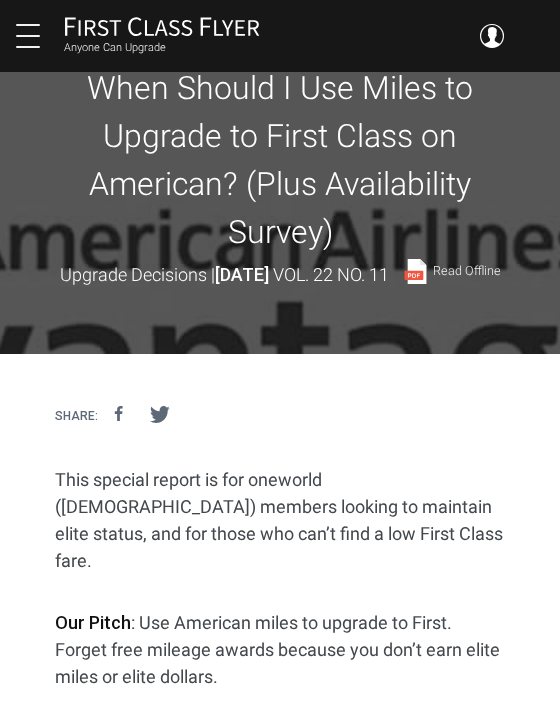 scroll, scrollTop: 0, scrollLeft: 0, axis: both 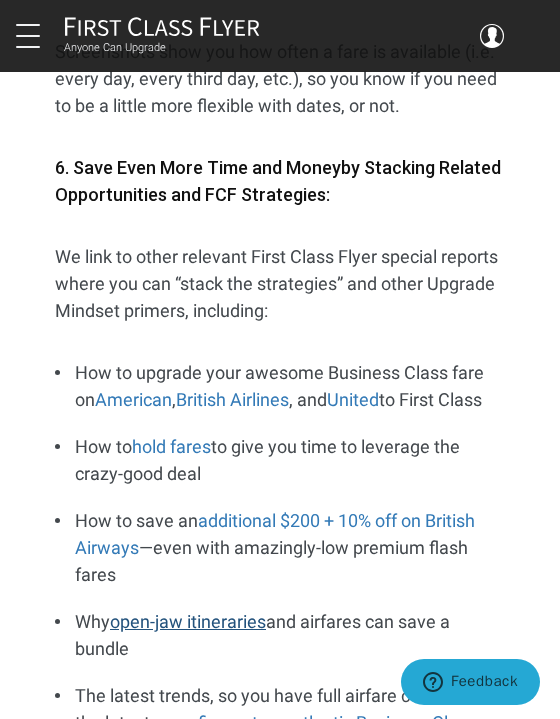 click on "open-jaw itineraries" at bounding box center (188, 621) 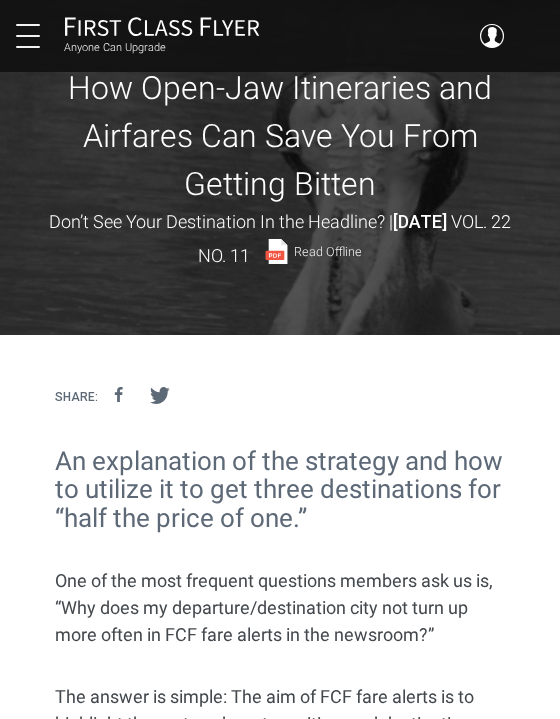 scroll, scrollTop: 0, scrollLeft: 0, axis: both 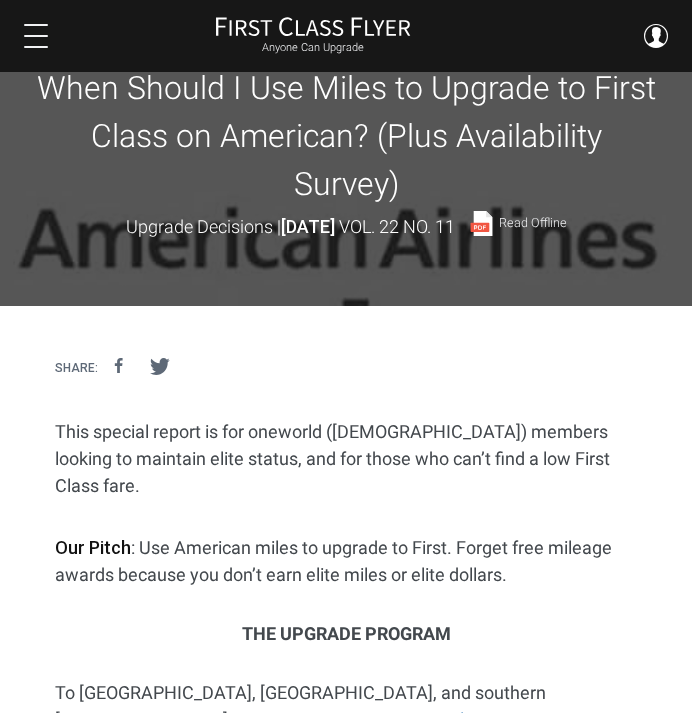 click at bounding box center [36, 36] 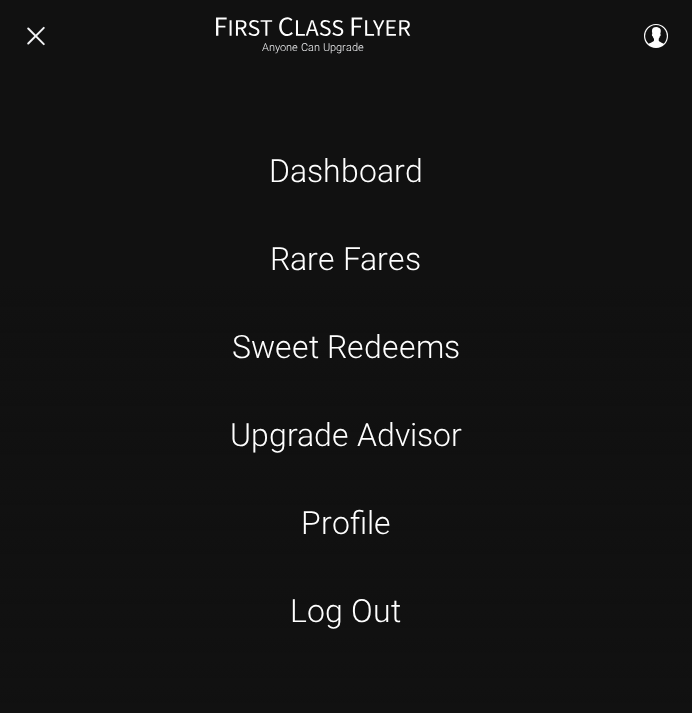 scroll, scrollTop: 0, scrollLeft: 0, axis: both 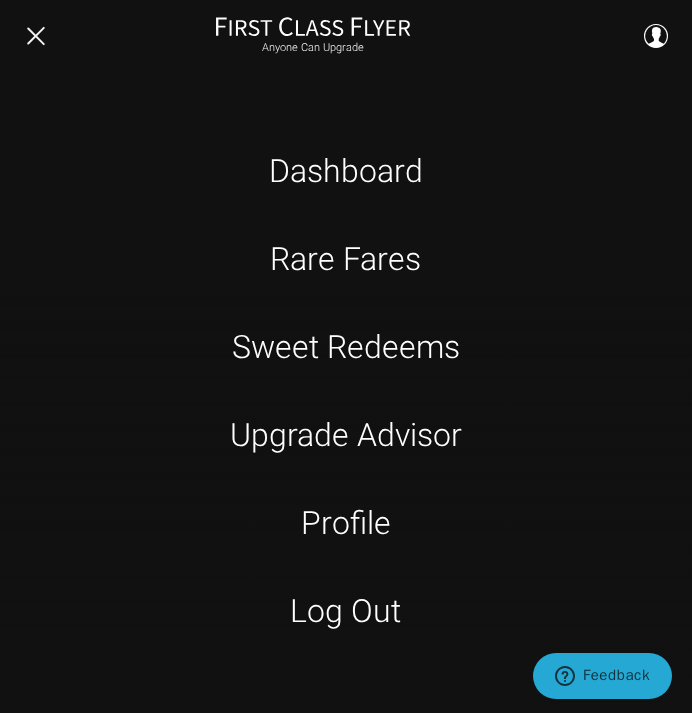 drag, startPoint x: 328, startPoint y: 173, endPoint x: 284, endPoint y: 230, distance: 72.00694 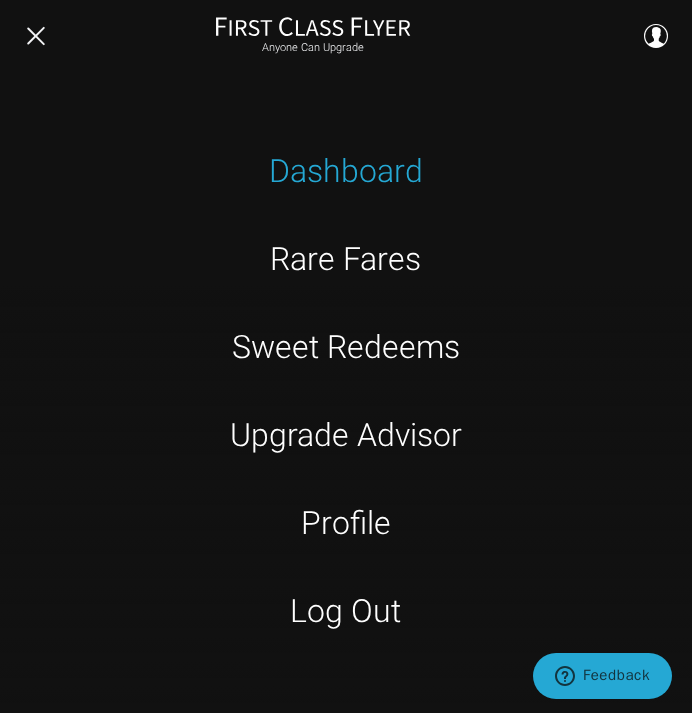 click on "Dashboard" at bounding box center (346, 171) 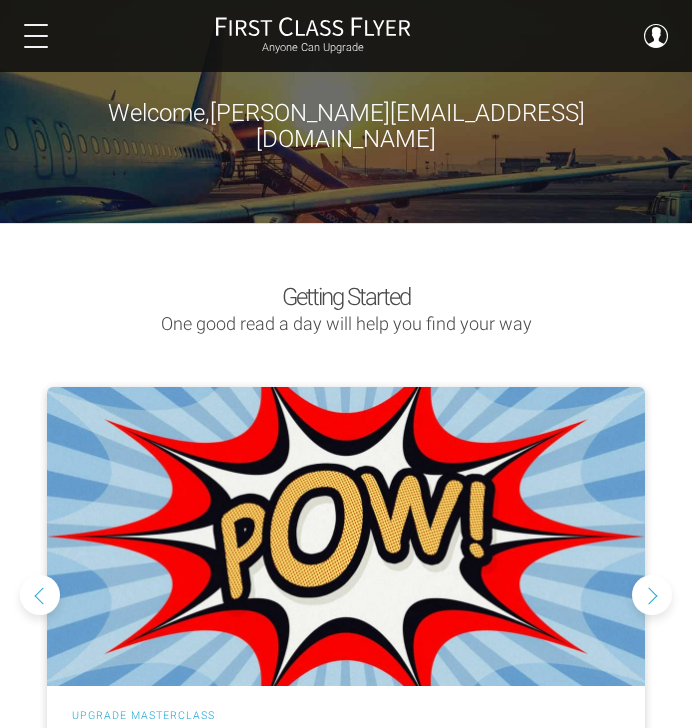 scroll, scrollTop: 0, scrollLeft: 0, axis: both 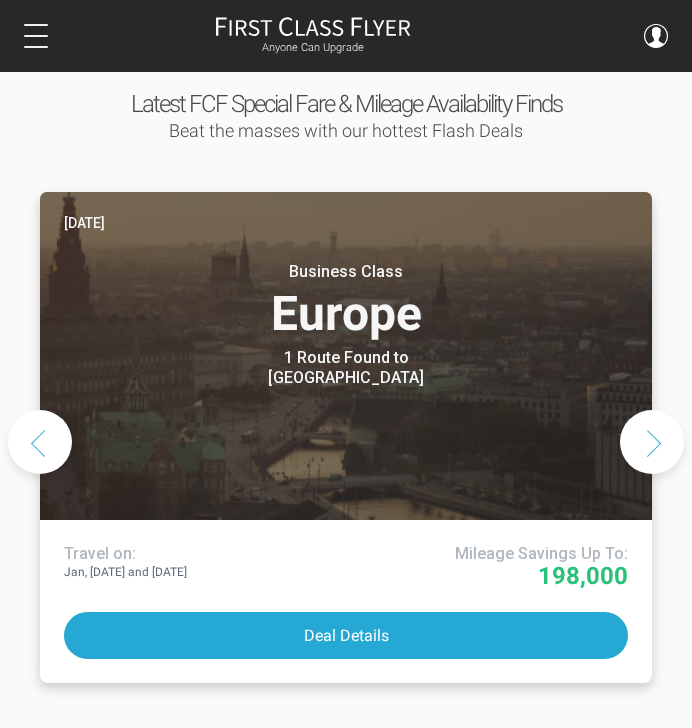 click on "Business Class  Europe" at bounding box center (346, 300) 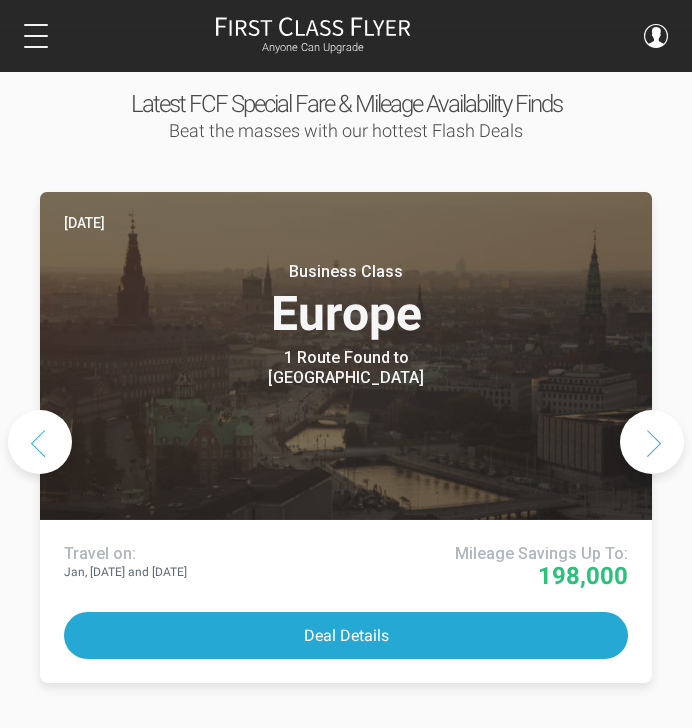 click at bounding box center (652, 442) 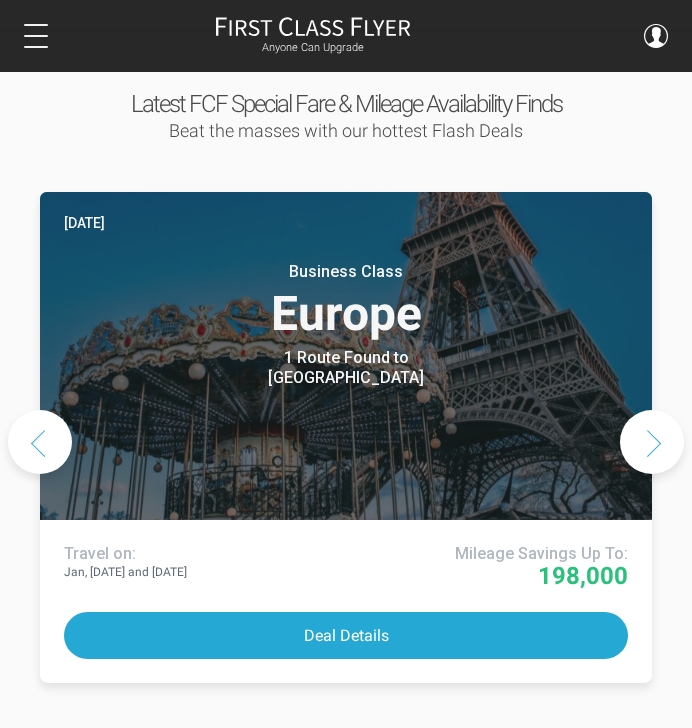 click at bounding box center (652, 442) 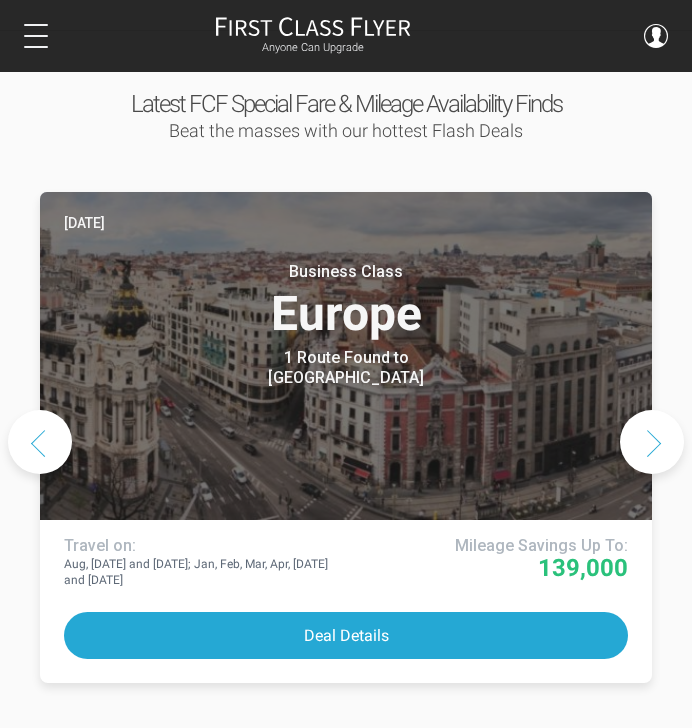 click at bounding box center [652, 442] 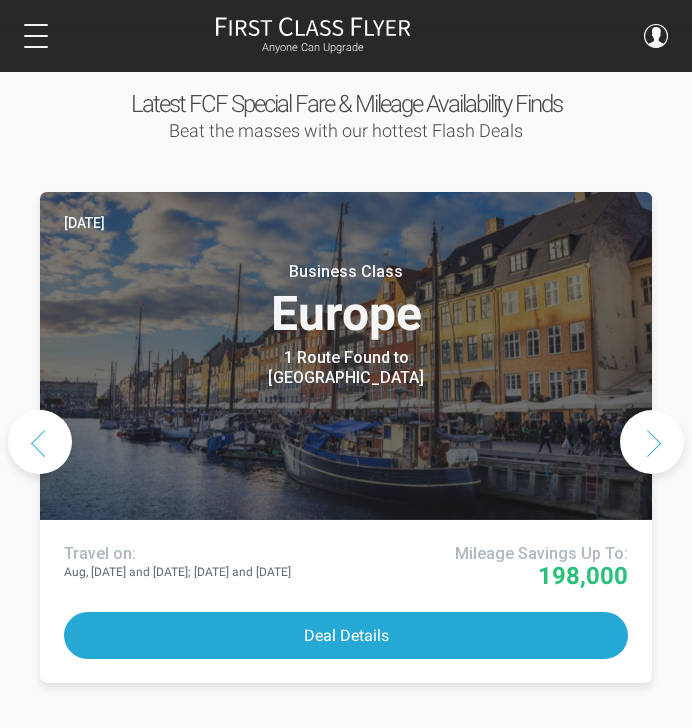 click at bounding box center [652, 442] 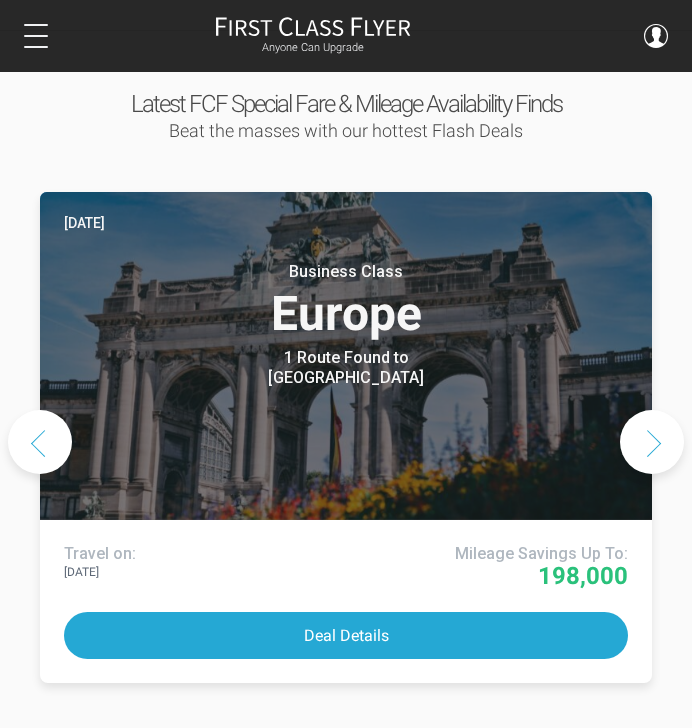 click at bounding box center (652, 442) 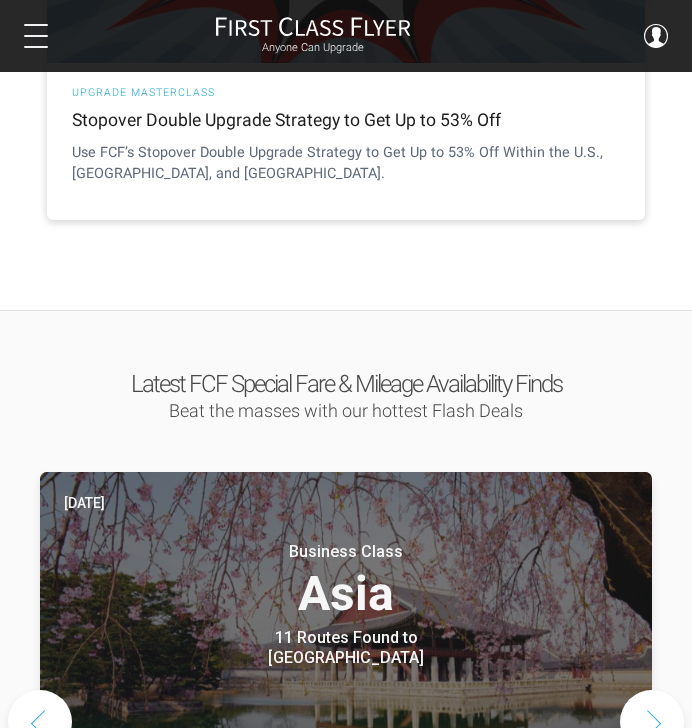 scroll, scrollTop: 616, scrollLeft: 0, axis: vertical 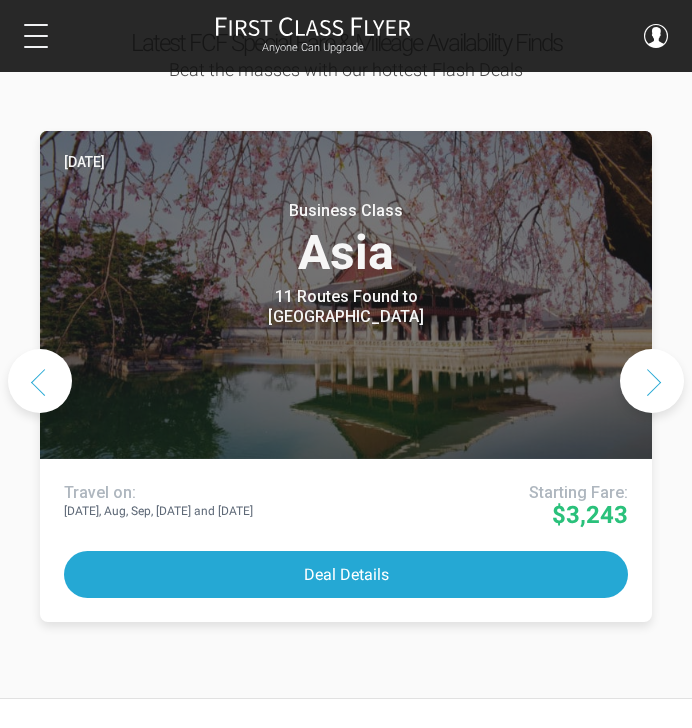 click at bounding box center [652, 381] 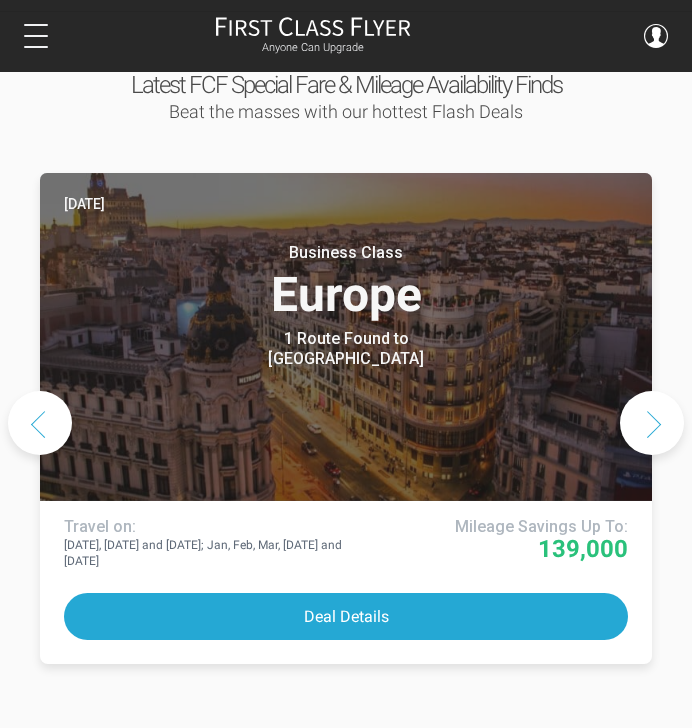 scroll, scrollTop: 916, scrollLeft: 0, axis: vertical 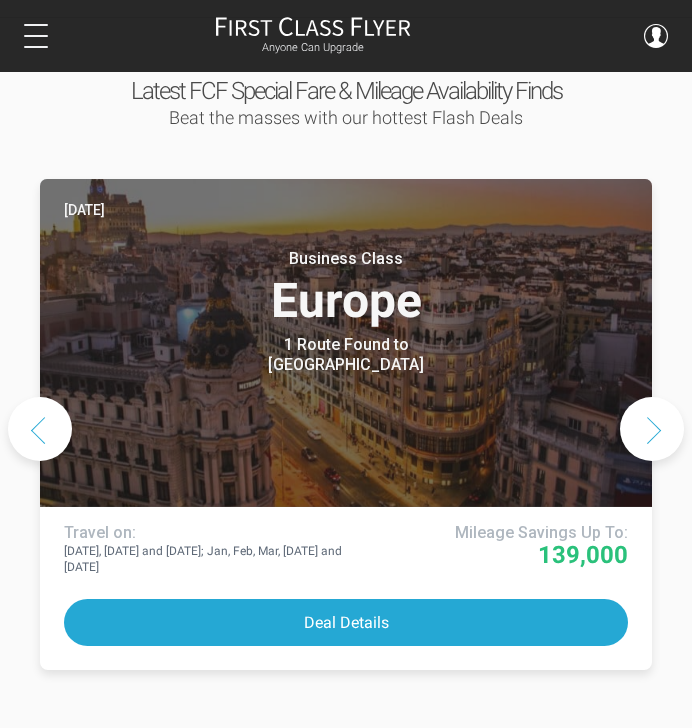 click at bounding box center (652, 429) 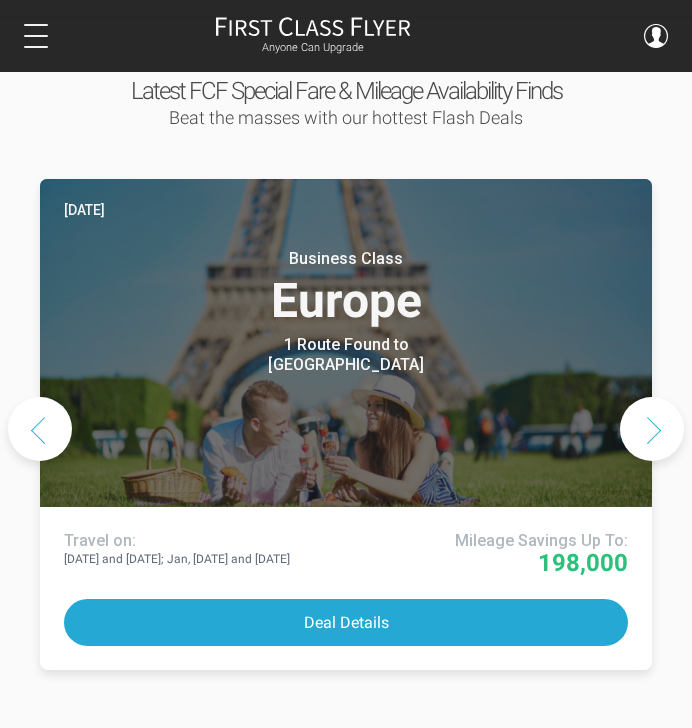 click at bounding box center [652, 429] 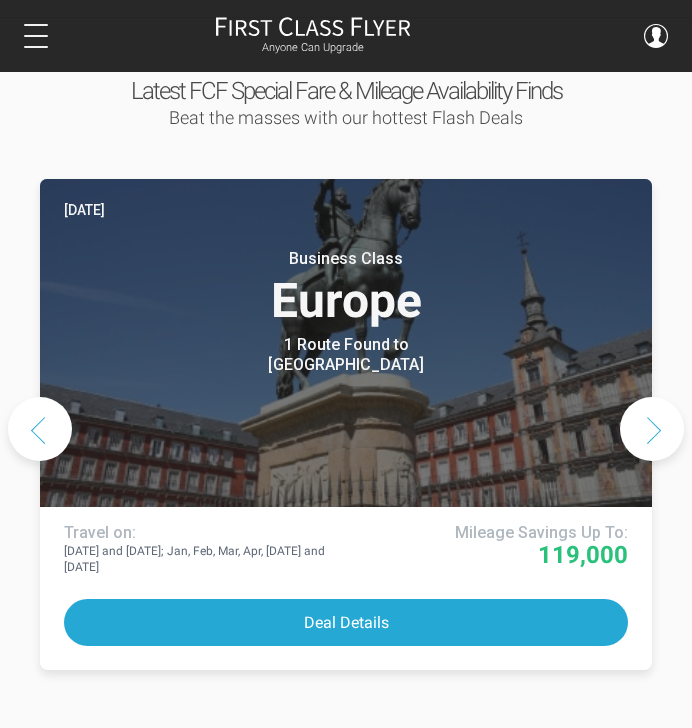 click at bounding box center [652, 429] 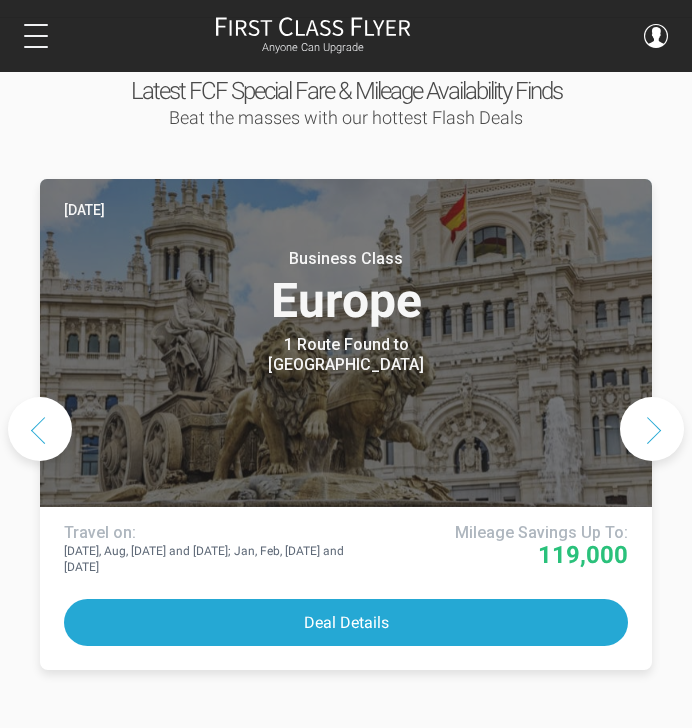click at bounding box center (652, 429) 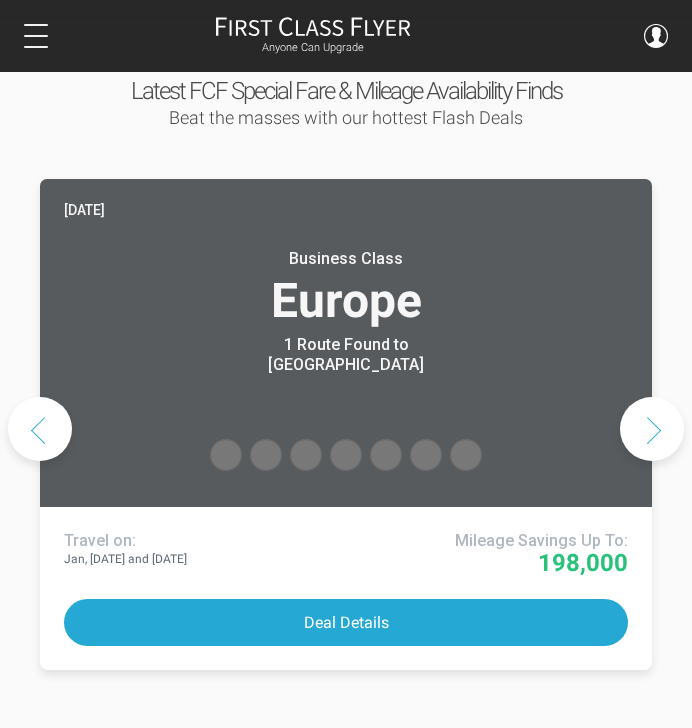 click at bounding box center (652, 429) 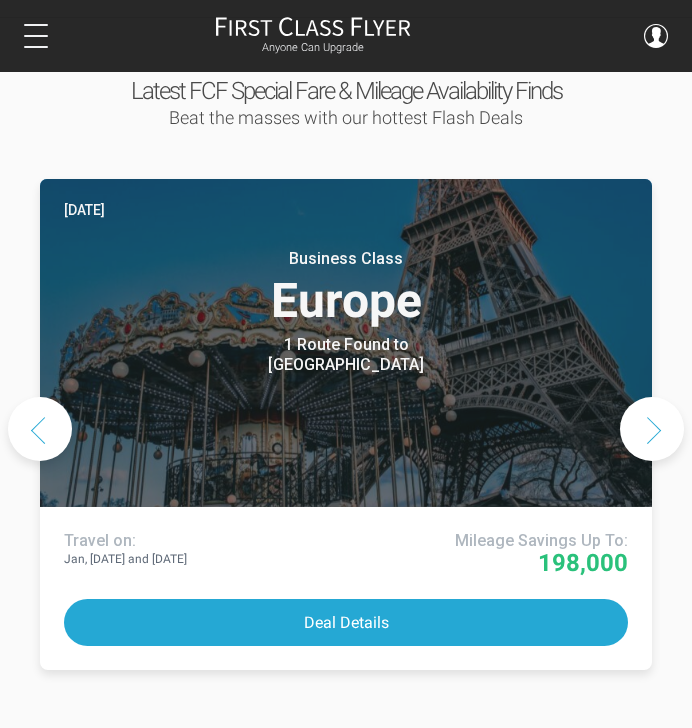 click at bounding box center (652, 429) 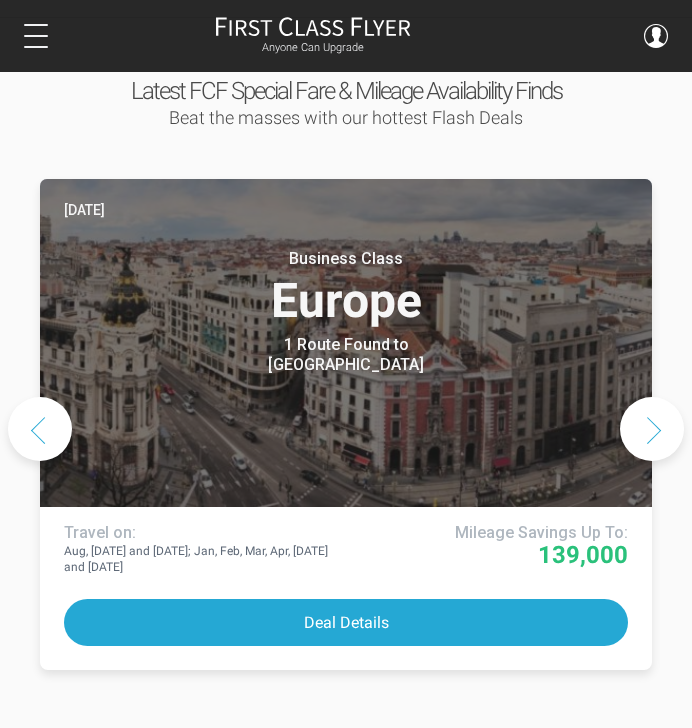 click at bounding box center (652, 429) 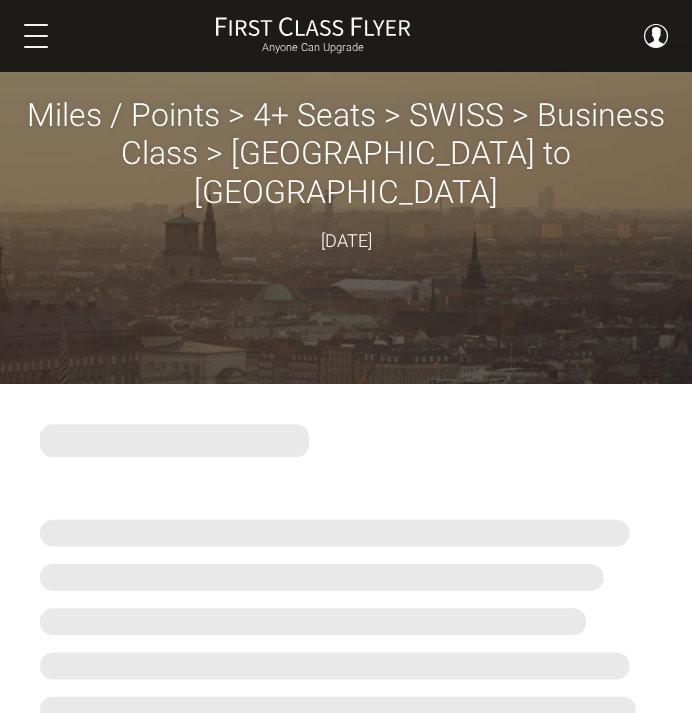 scroll, scrollTop: 0, scrollLeft: 0, axis: both 